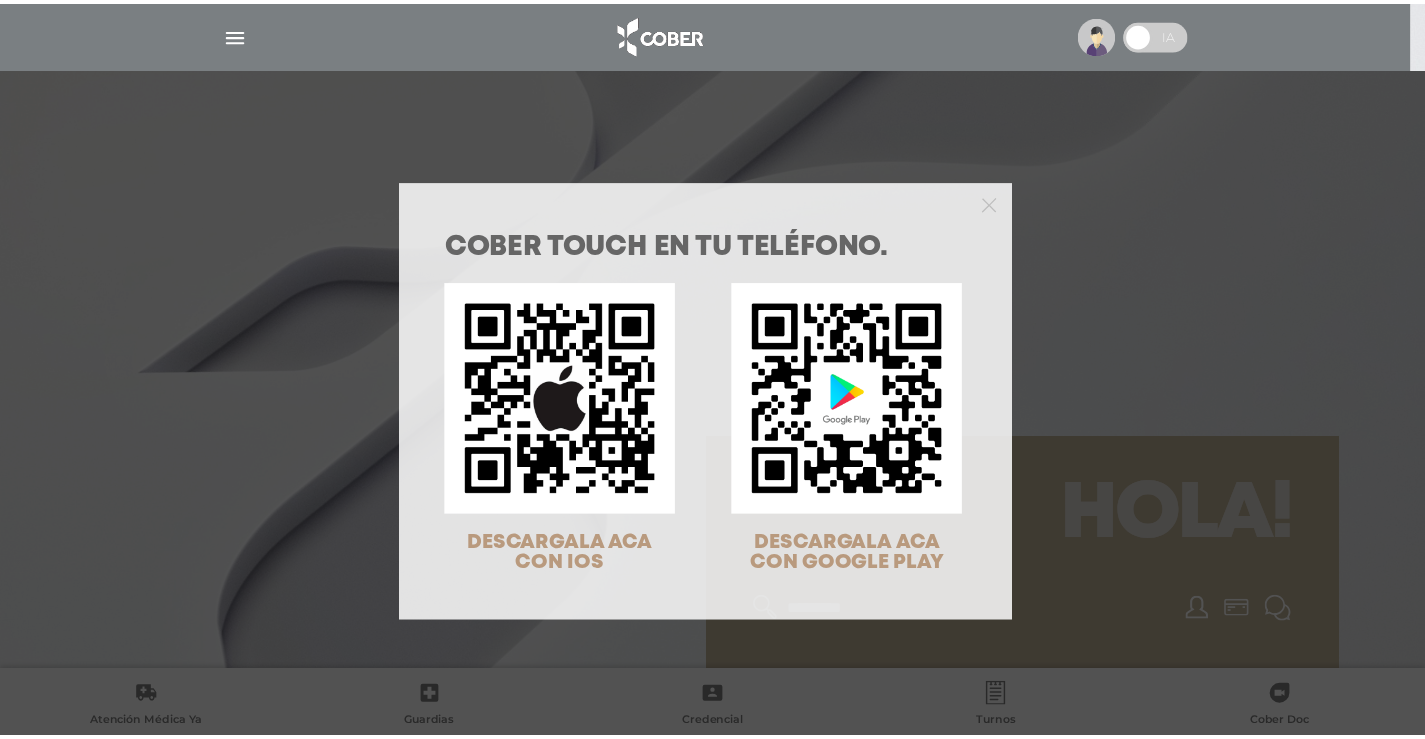 scroll, scrollTop: 0, scrollLeft: 0, axis: both 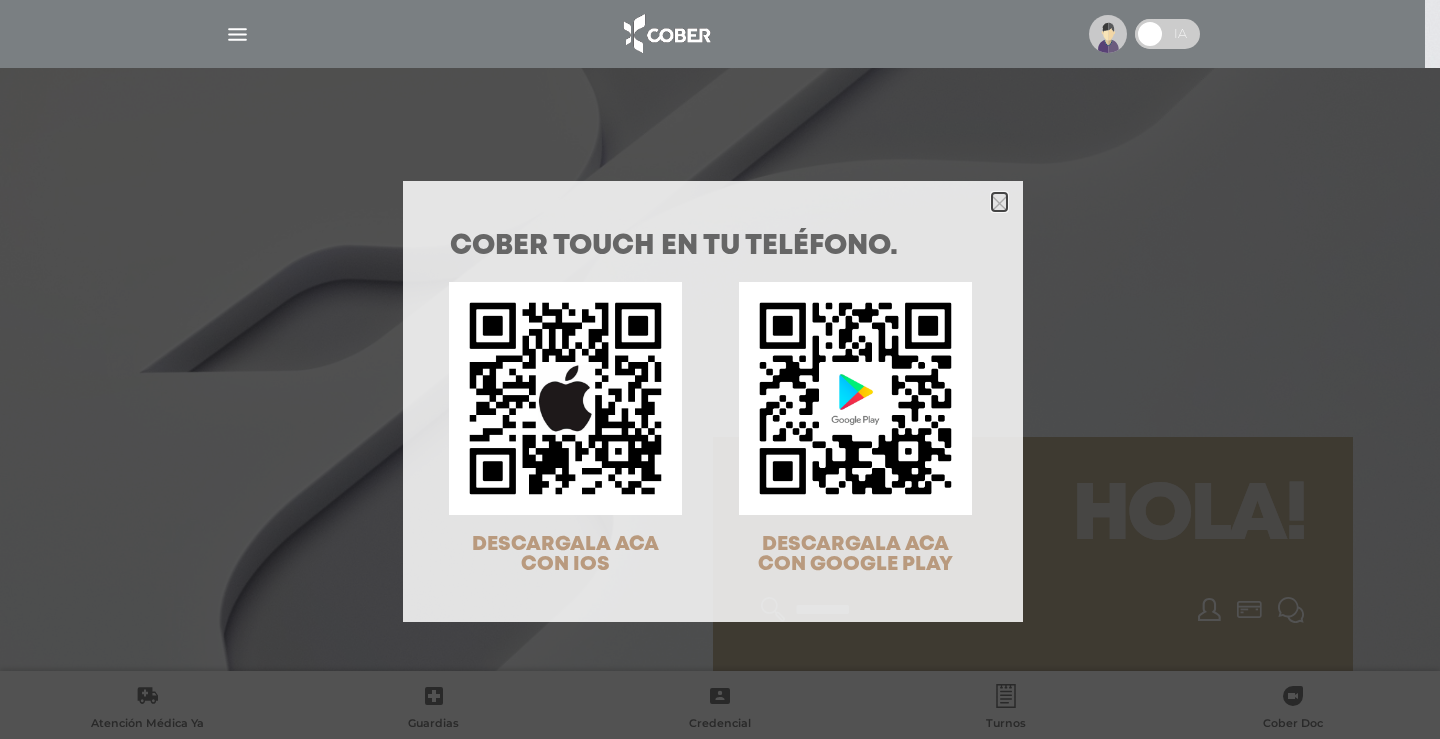 click at bounding box center (999, 203) 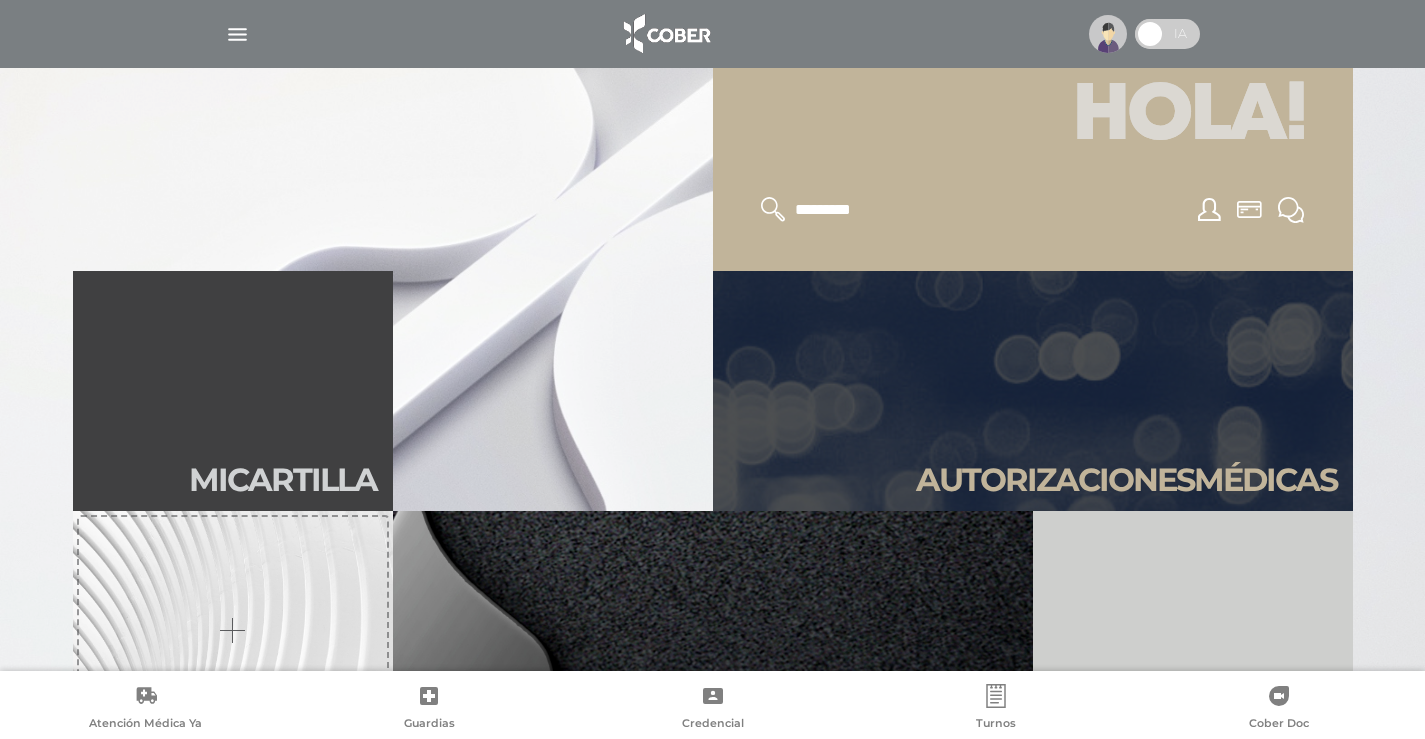 scroll, scrollTop: 533, scrollLeft: 0, axis: vertical 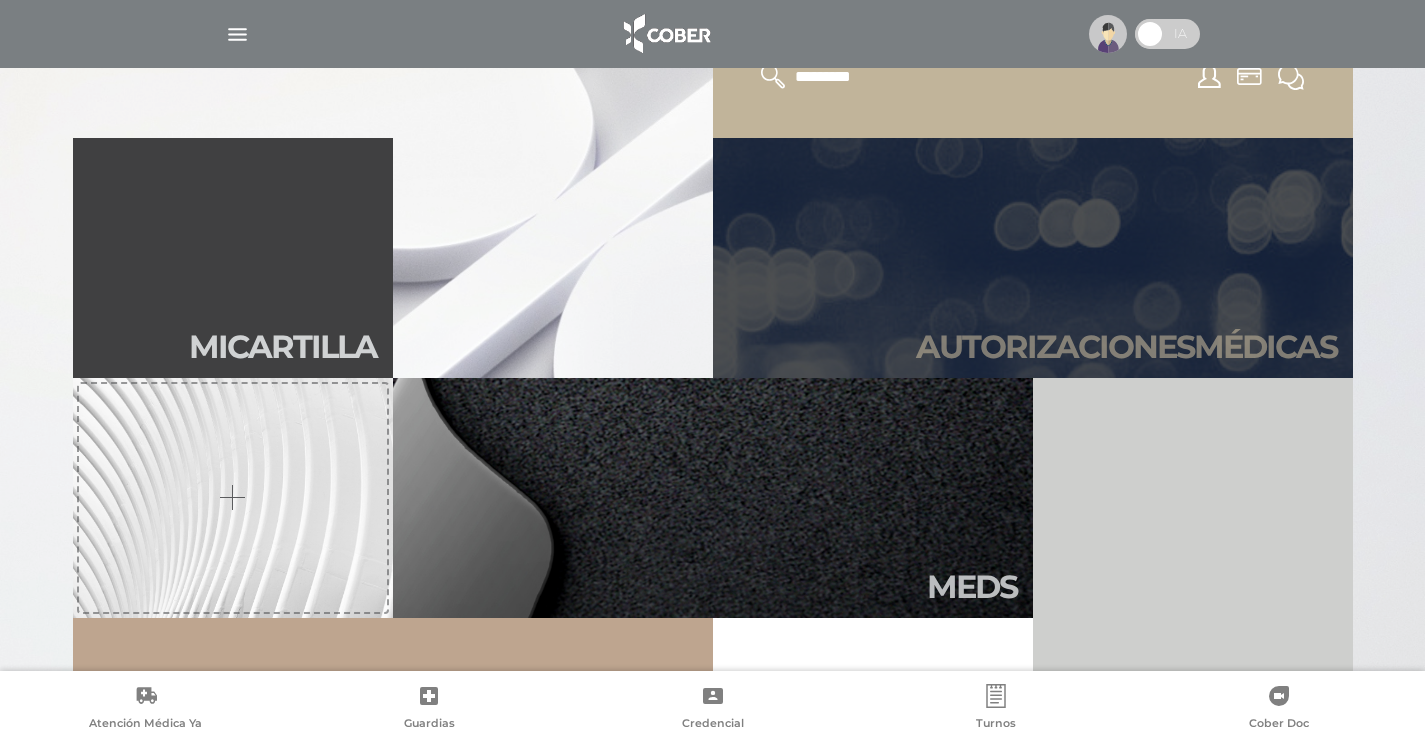 click on "Autori zaciones  médicas" at bounding box center [1126, 347] 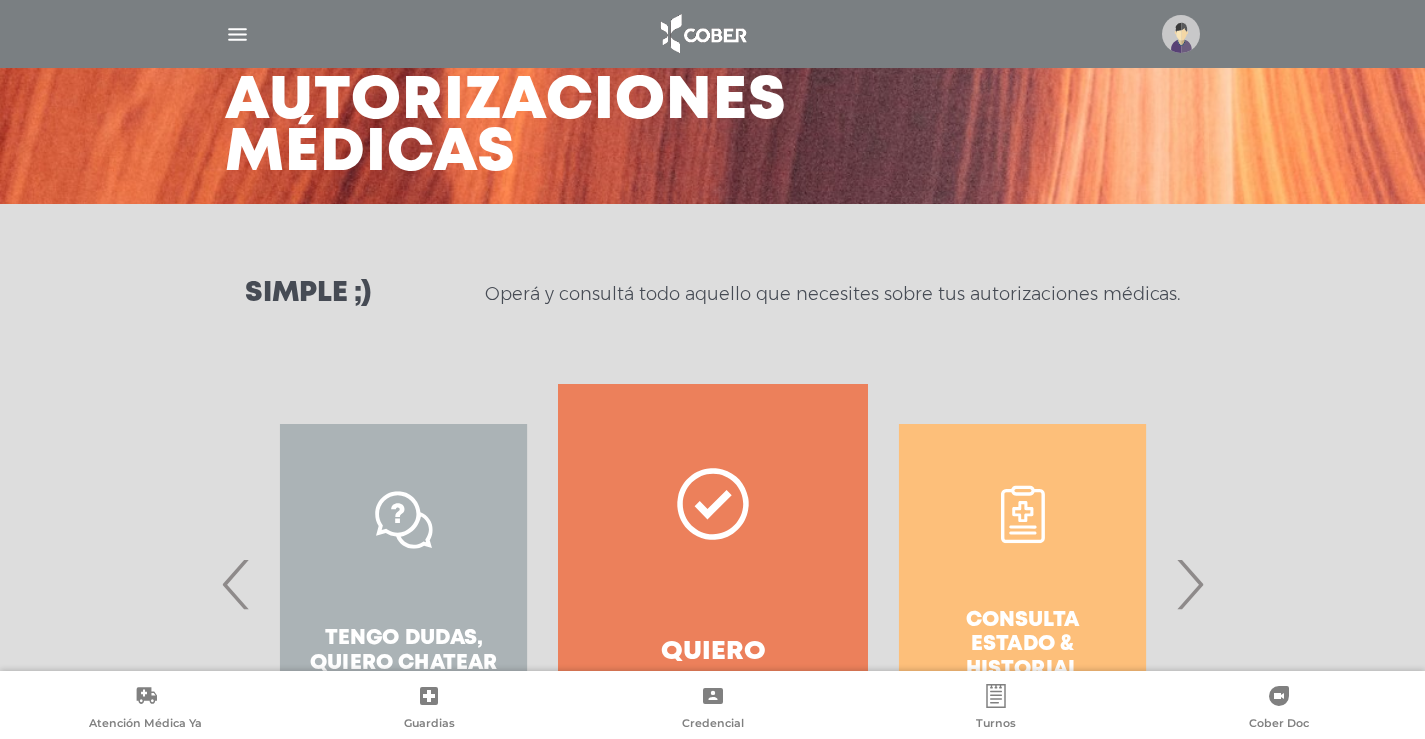 scroll, scrollTop: 265, scrollLeft: 0, axis: vertical 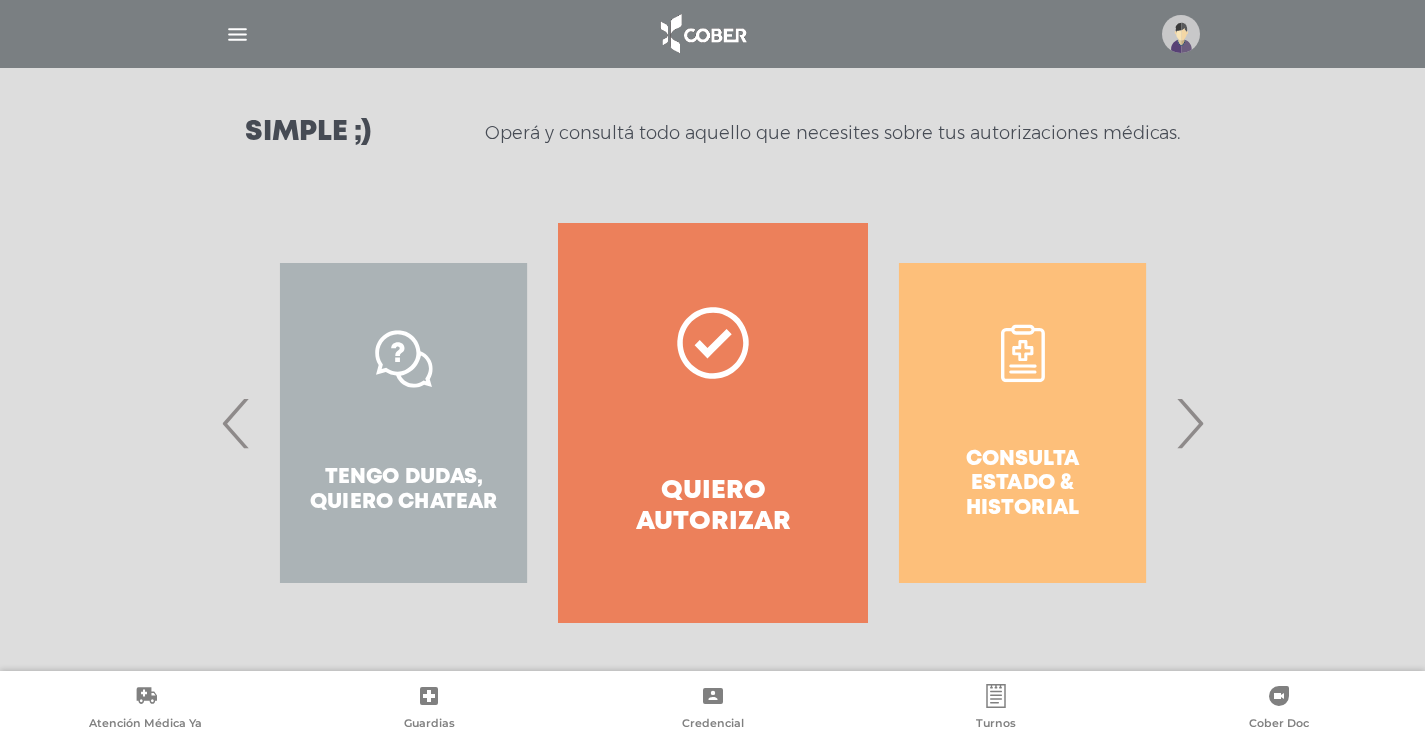 click on "›" at bounding box center [1189, 423] 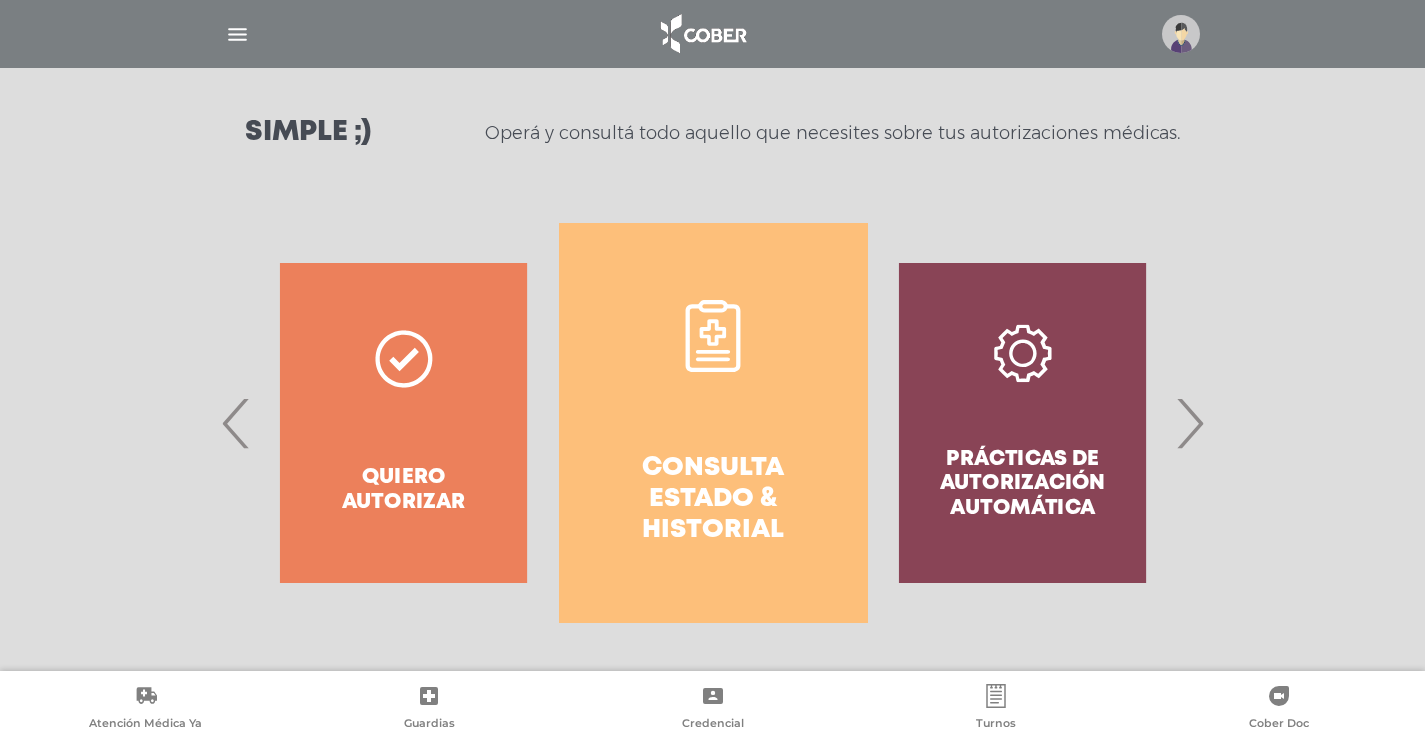 click at bounding box center (713, 336) 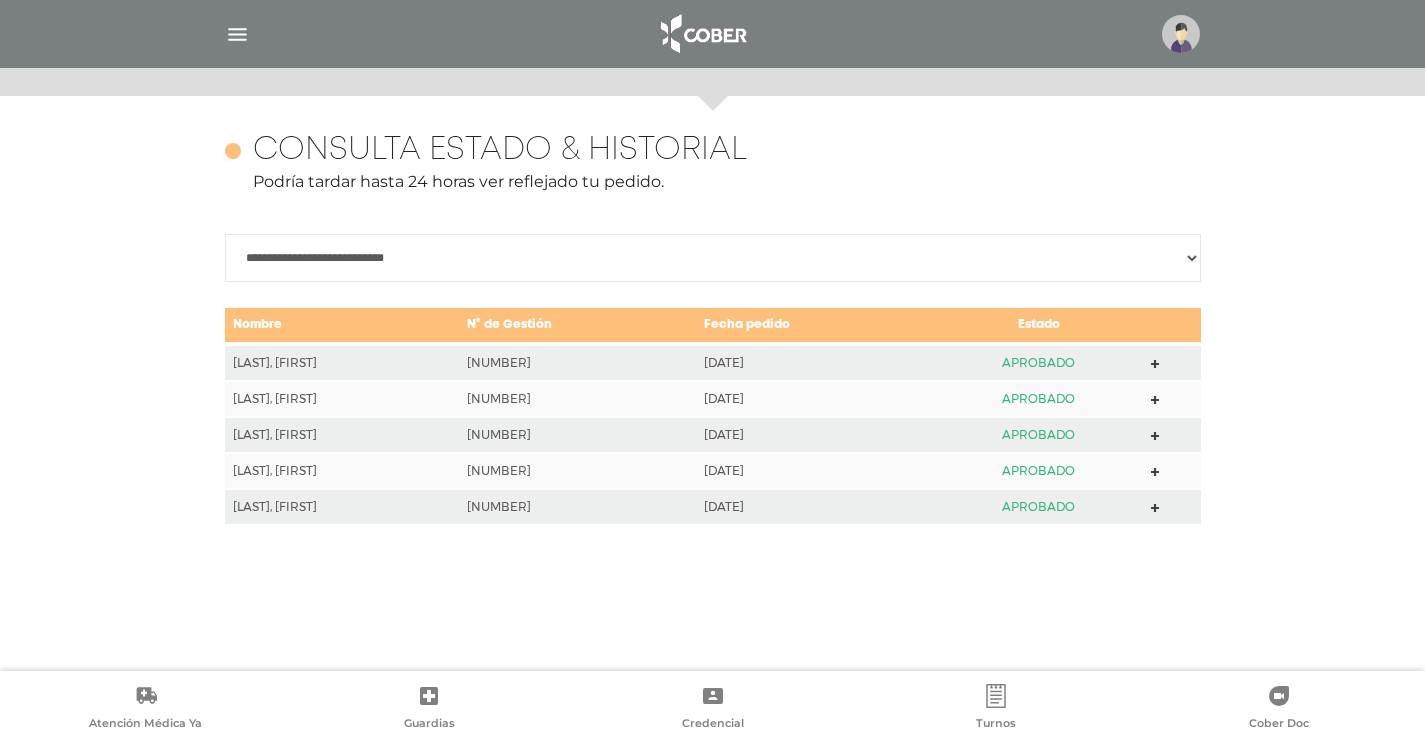 scroll, scrollTop: 868, scrollLeft: 0, axis: vertical 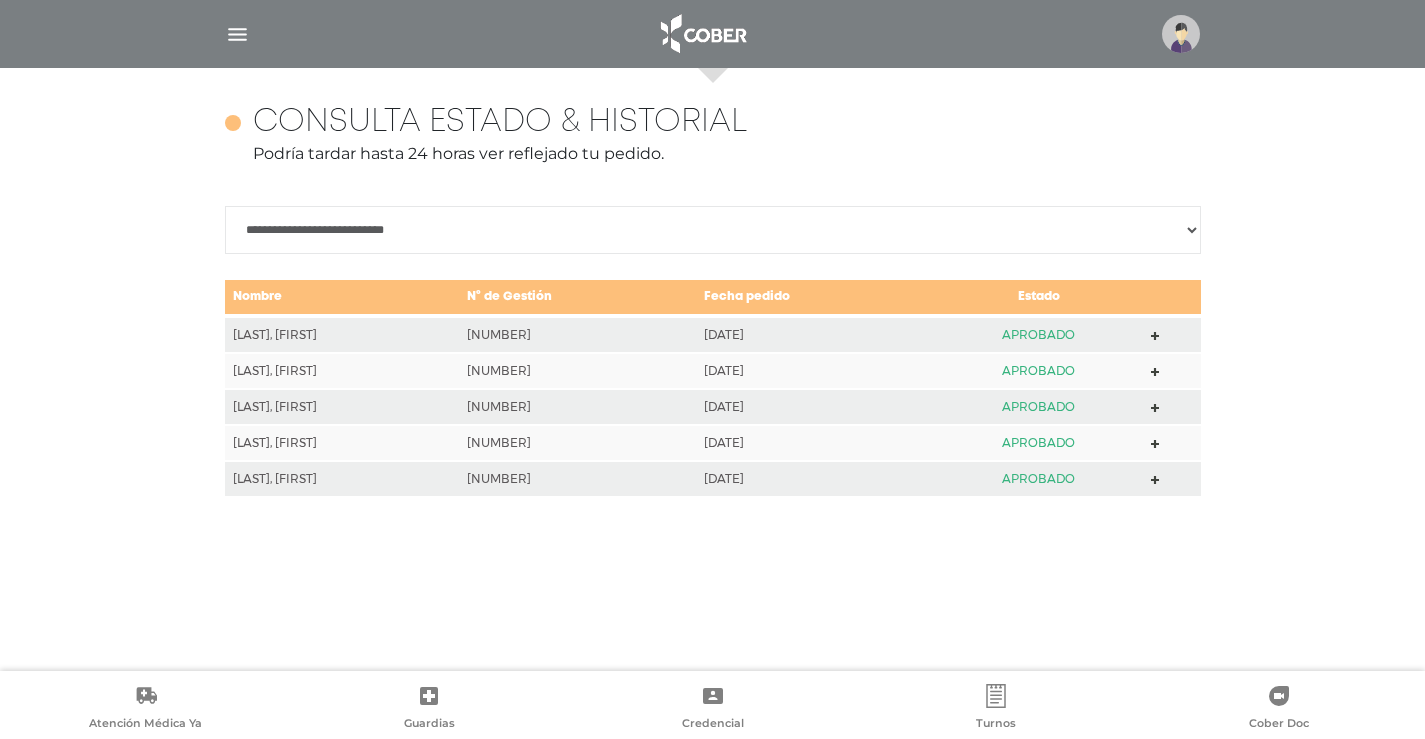 click on "**********" at bounding box center (713, 230) 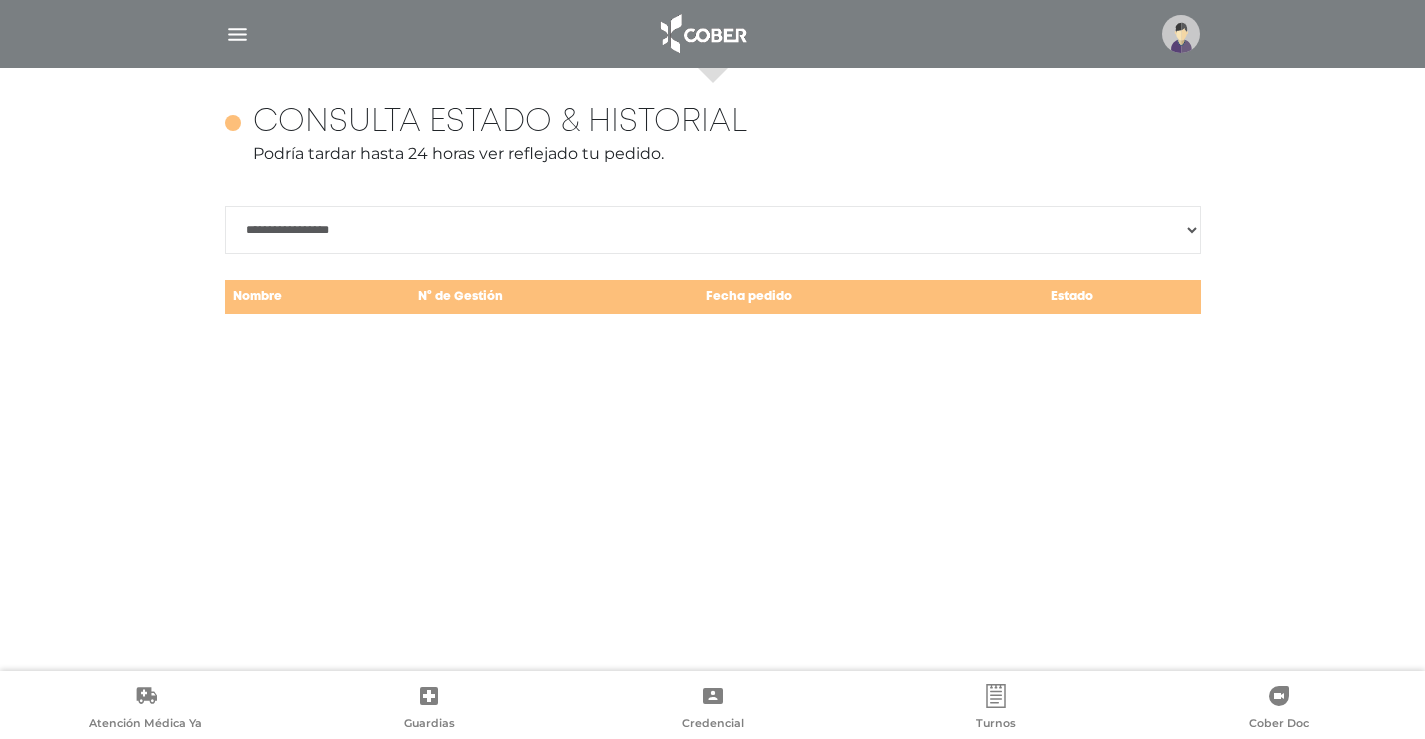 click on "Consulta estado & historial
Podría tardar hasta 24 horas ver reflejado tu pedido." at bounding box center (713, 143) 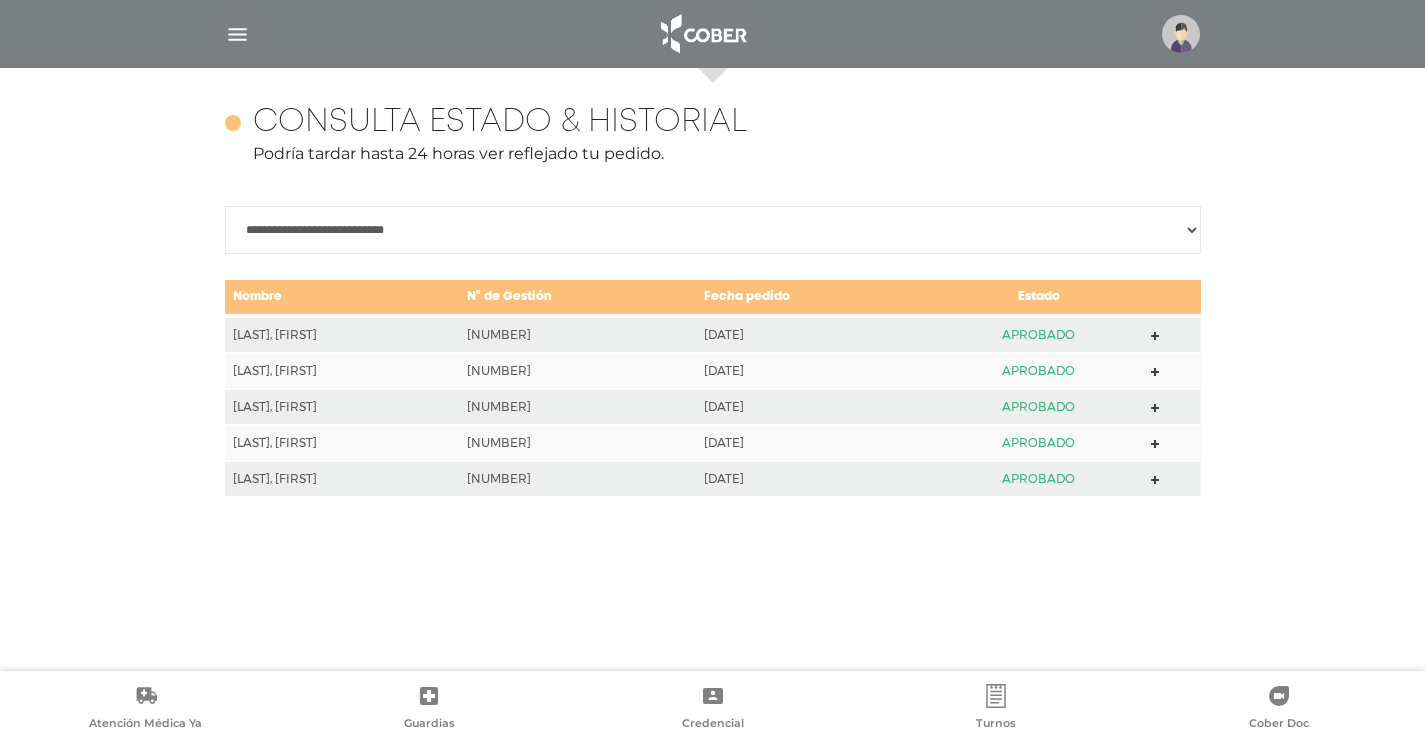 click at bounding box center (237, 34) 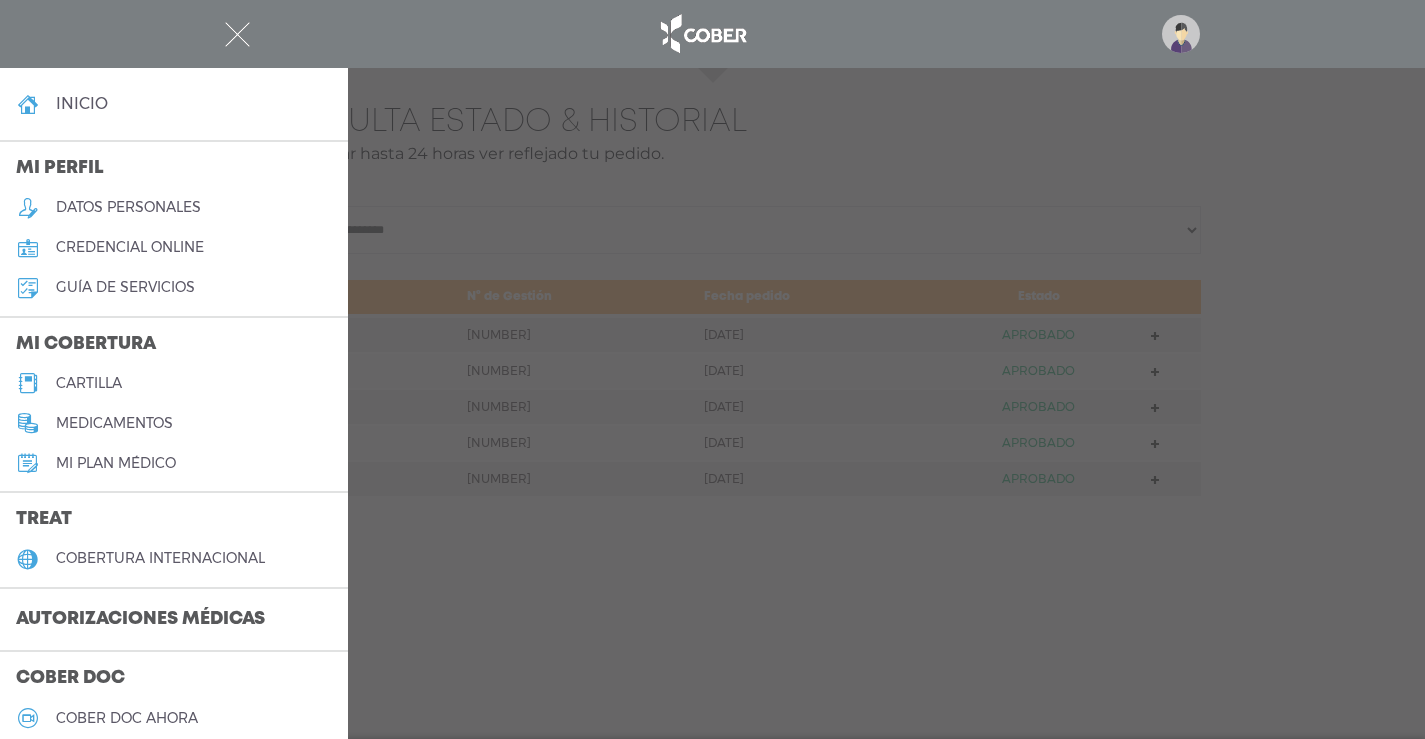 click at bounding box center (712, 369) 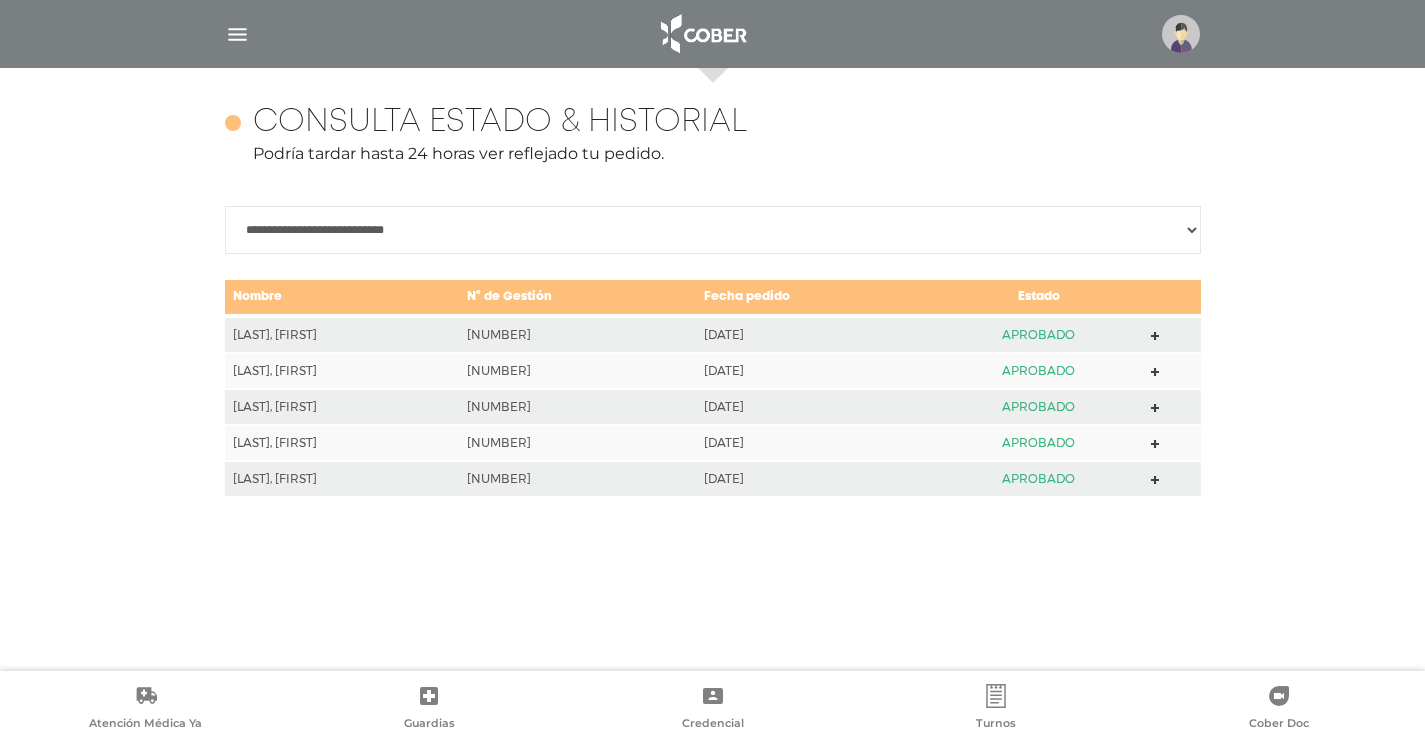 click at bounding box center (237, 34) 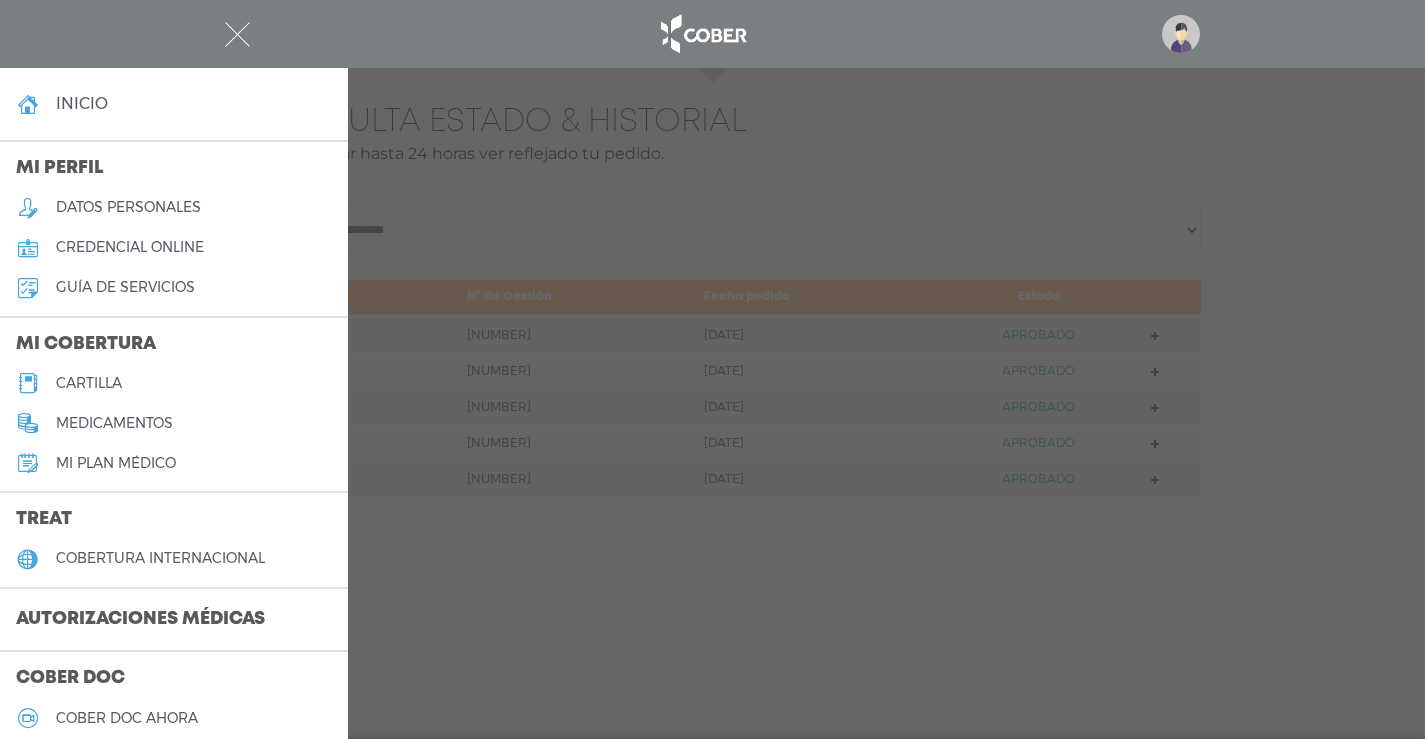 click on "inicio" at bounding box center (82, 103) 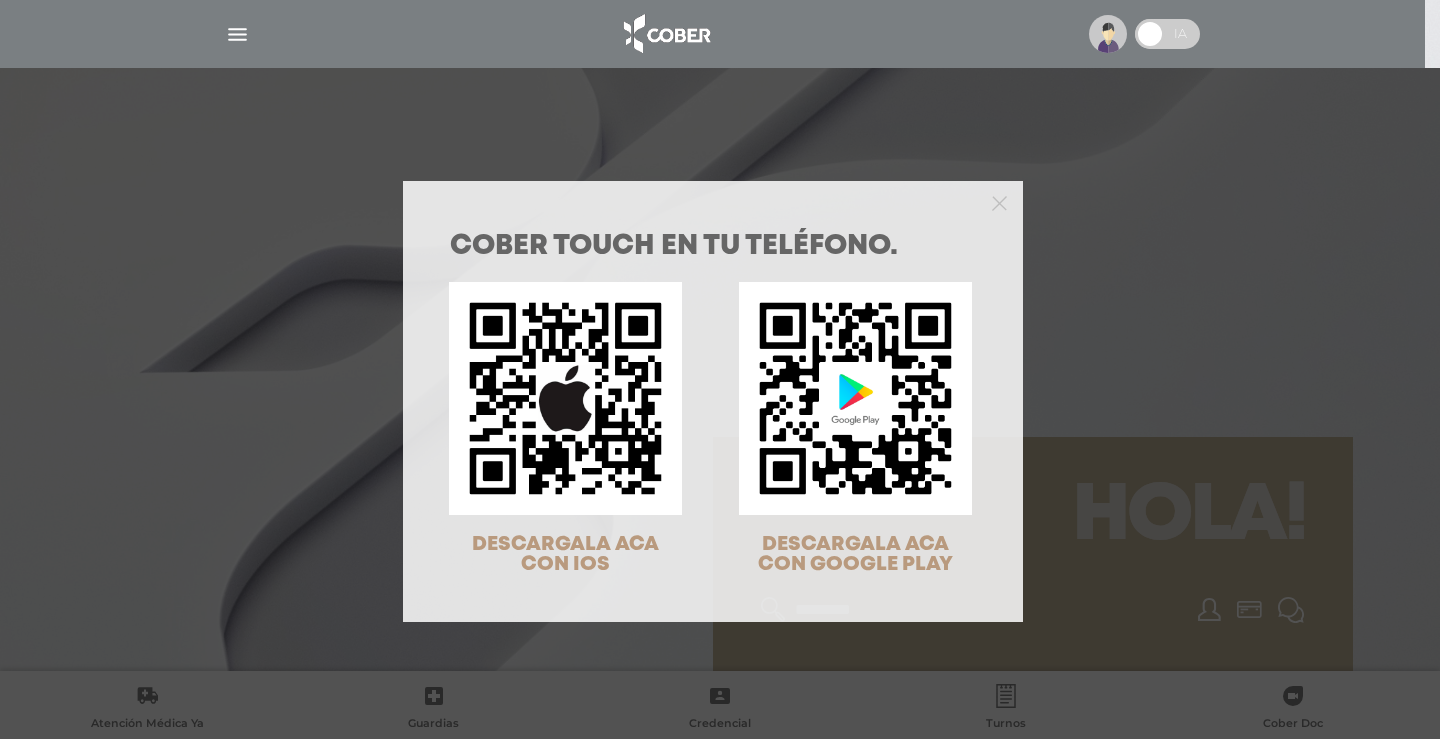 scroll, scrollTop: 0, scrollLeft: 0, axis: both 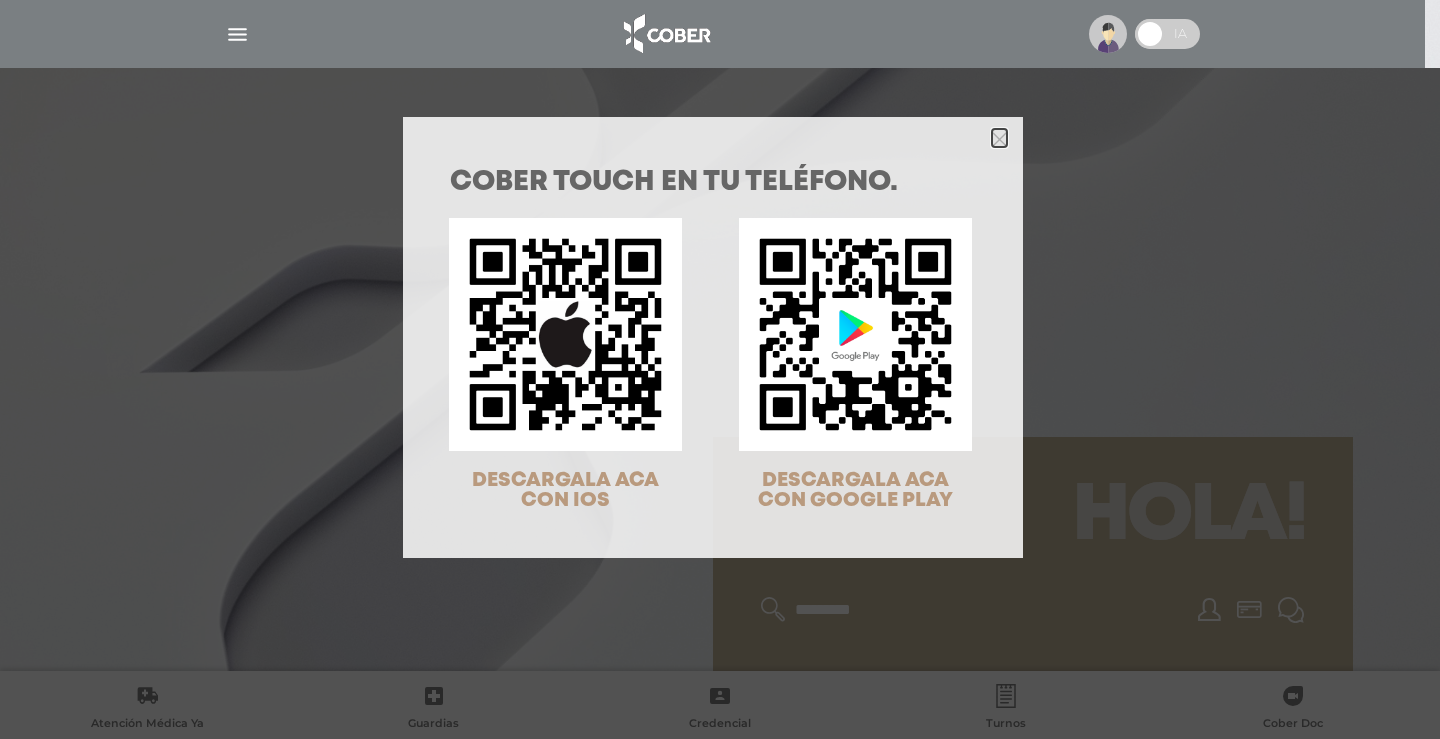 click at bounding box center (999, 139) 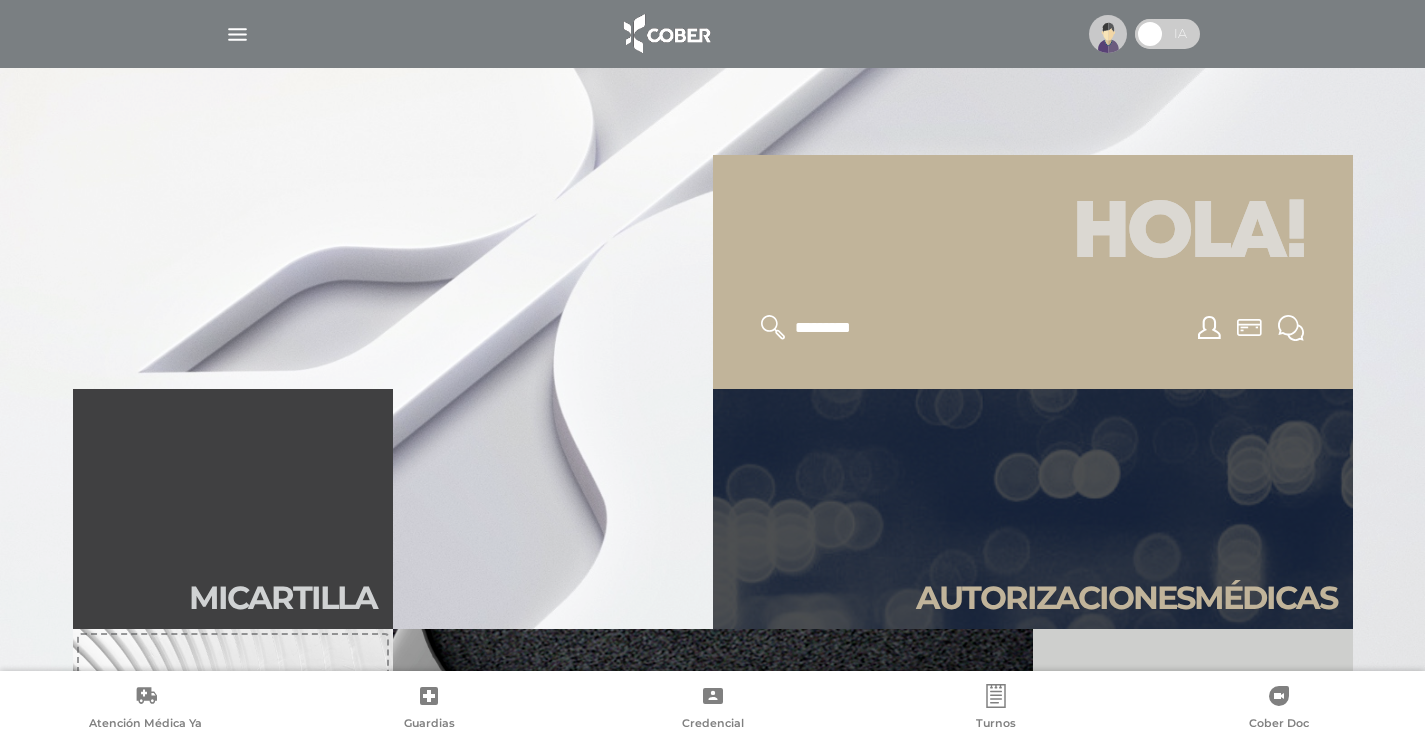 scroll, scrollTop: 400, scrollLeft: 0, axis: vertical 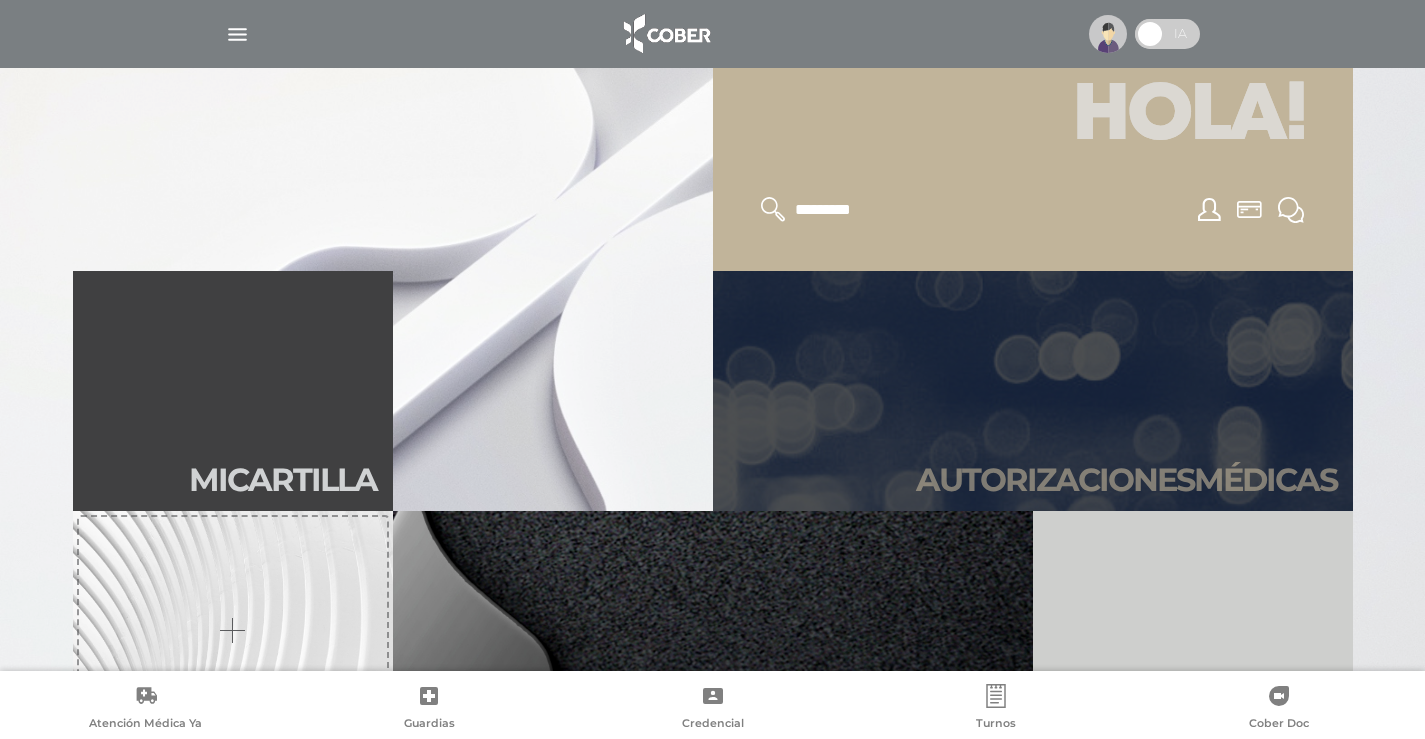 click on "Autori zaciones  médicas" at bounding box center [1126, 480] 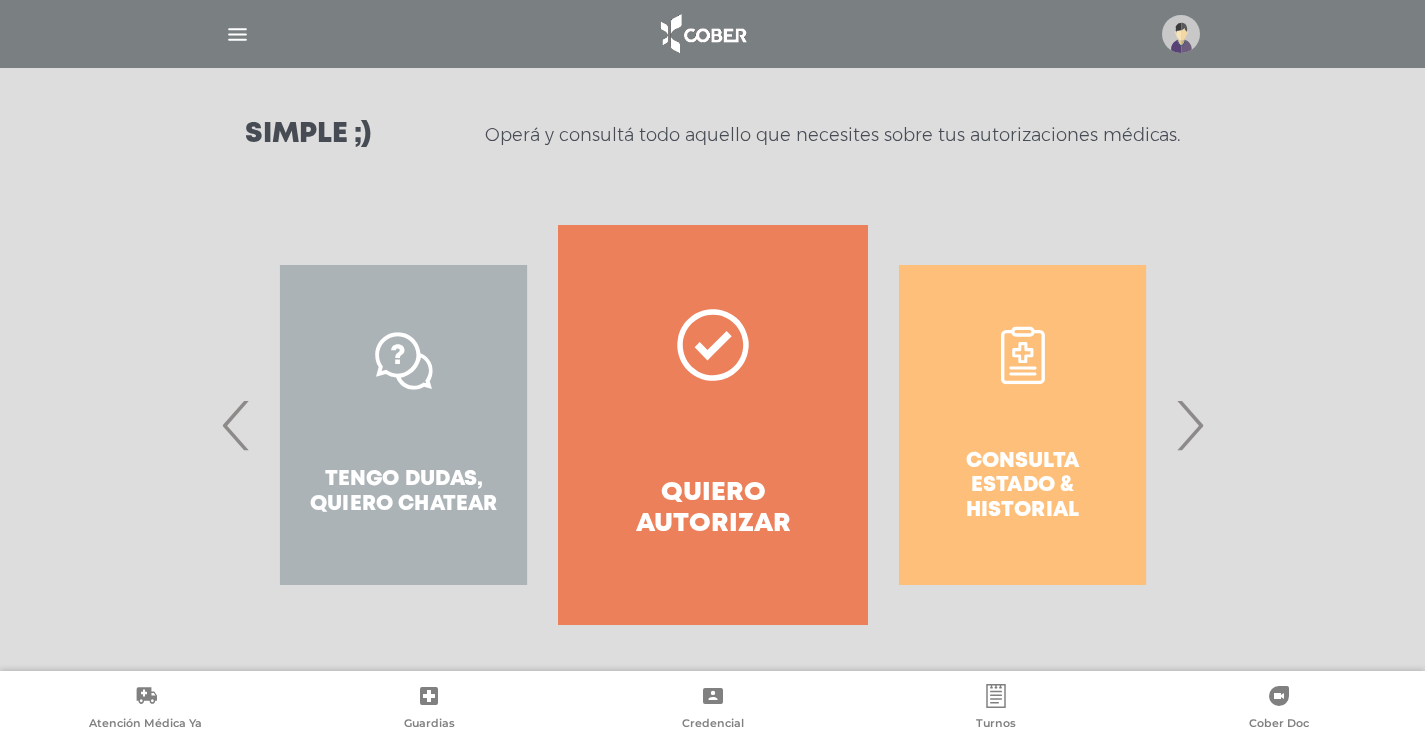 scroll, scrollTop: 265, scrollLeft: 0, axis: vertical 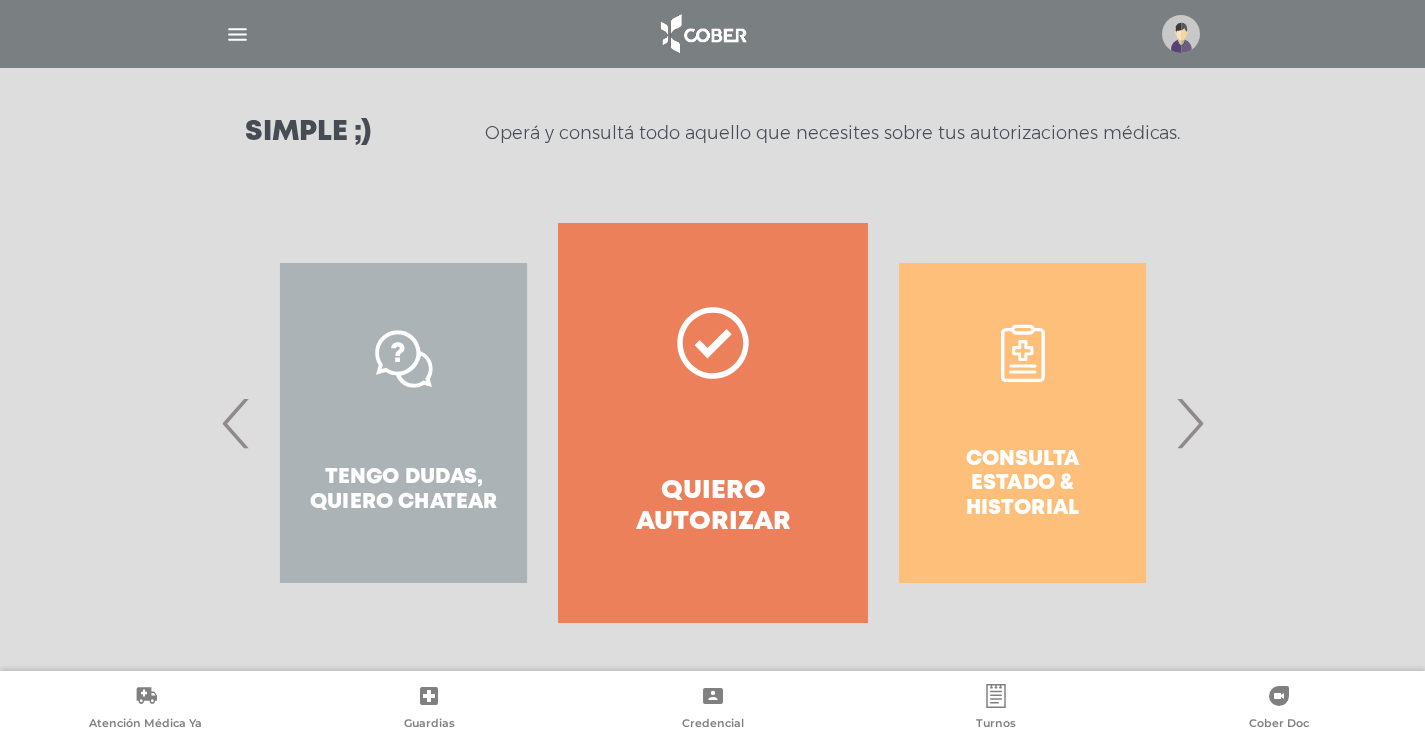 click at bounding box center [713, 343] 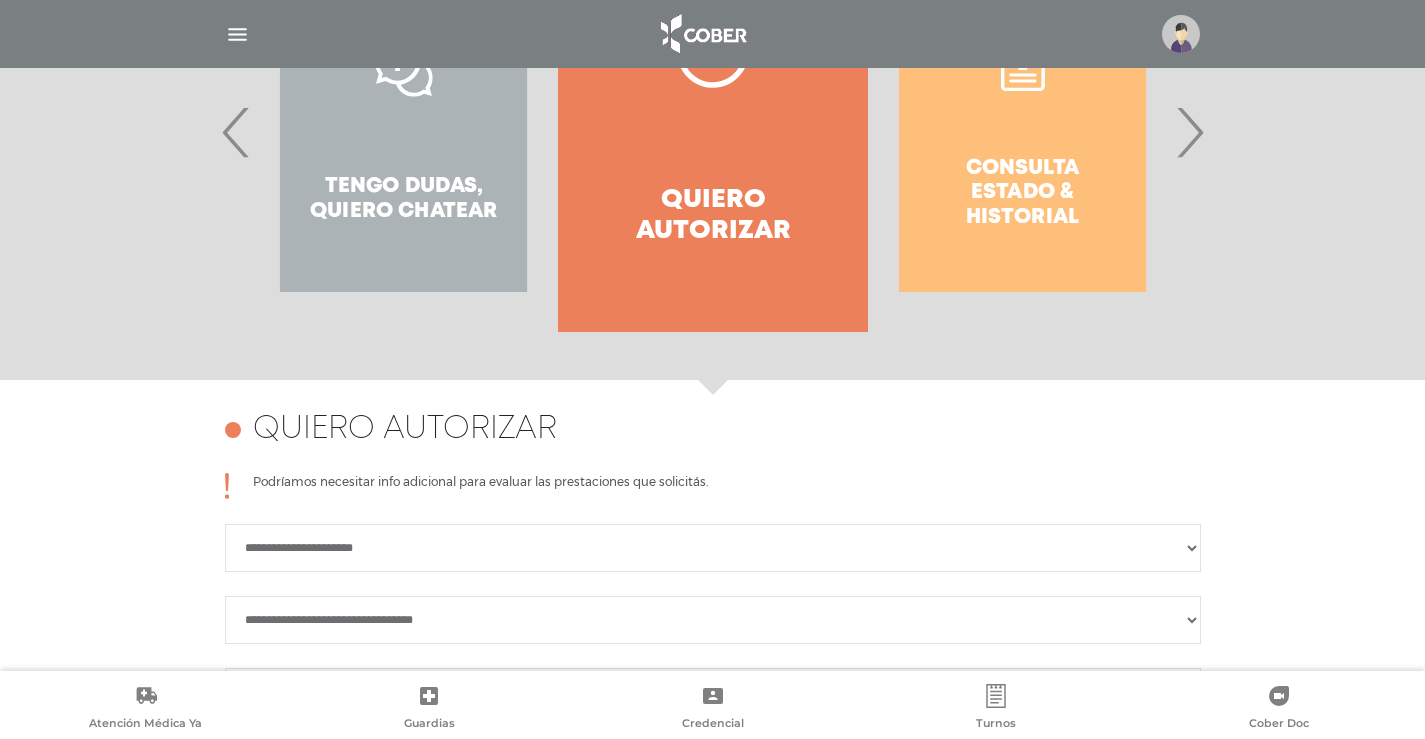 scroll, scrollTop: 888, scrollLeft: 0, axis: vertical 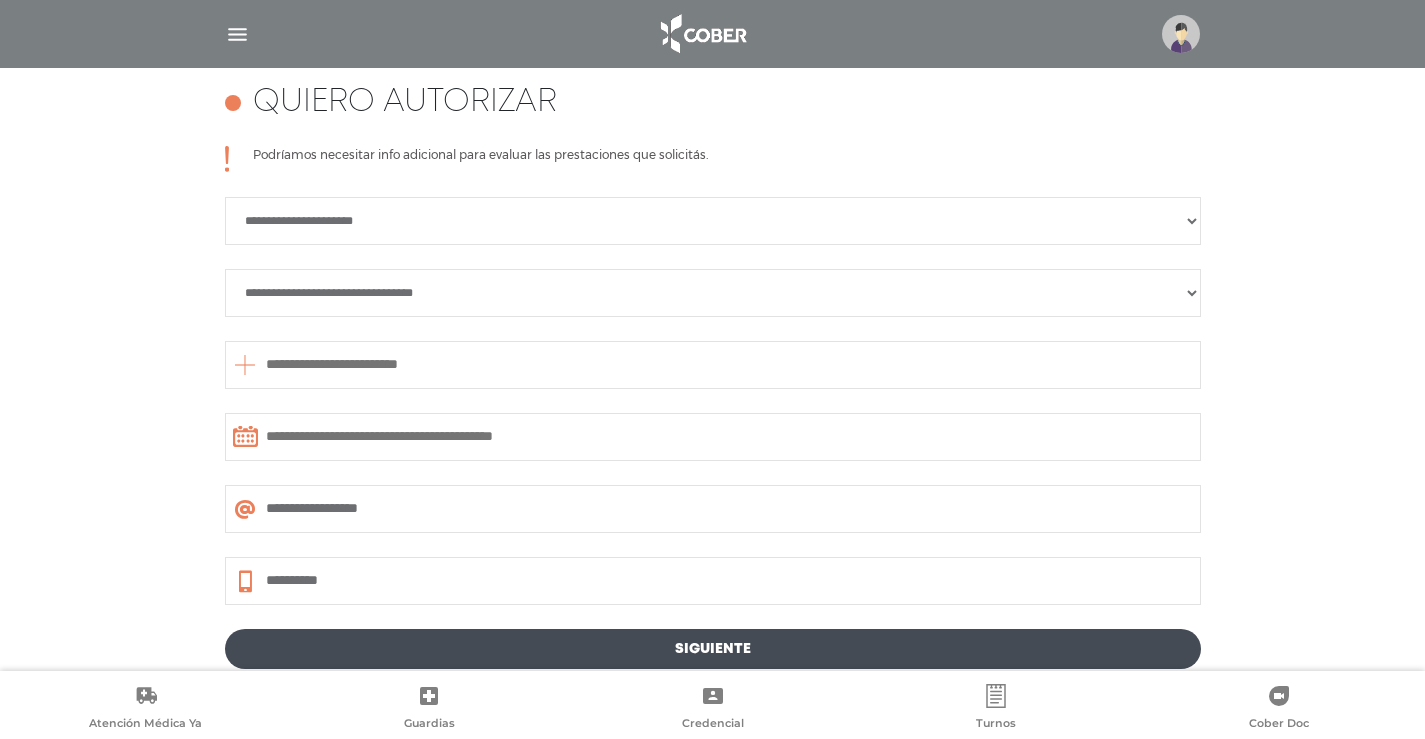 click on "**********" at bounding box center [713, 293] 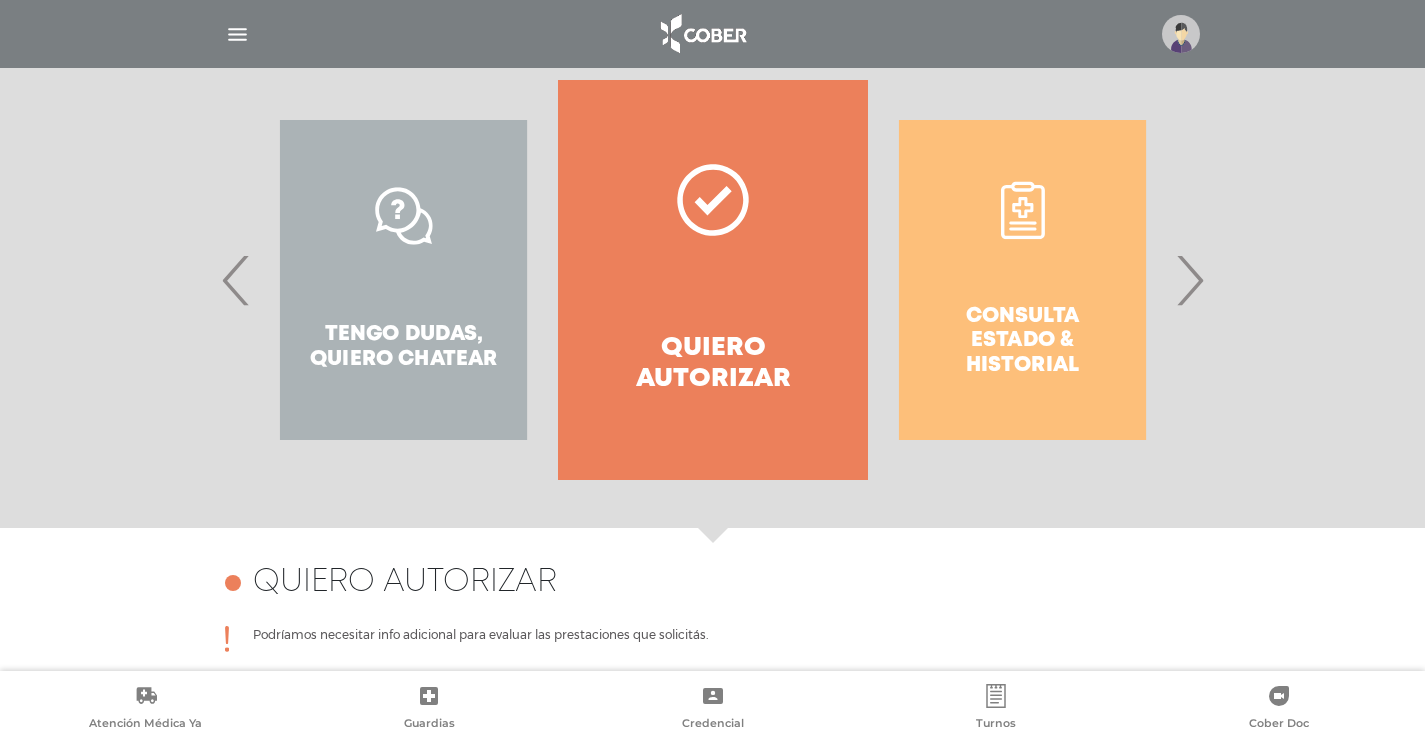 scroll, scrollTop: 457, scrollLeft: 0, axis: vertical 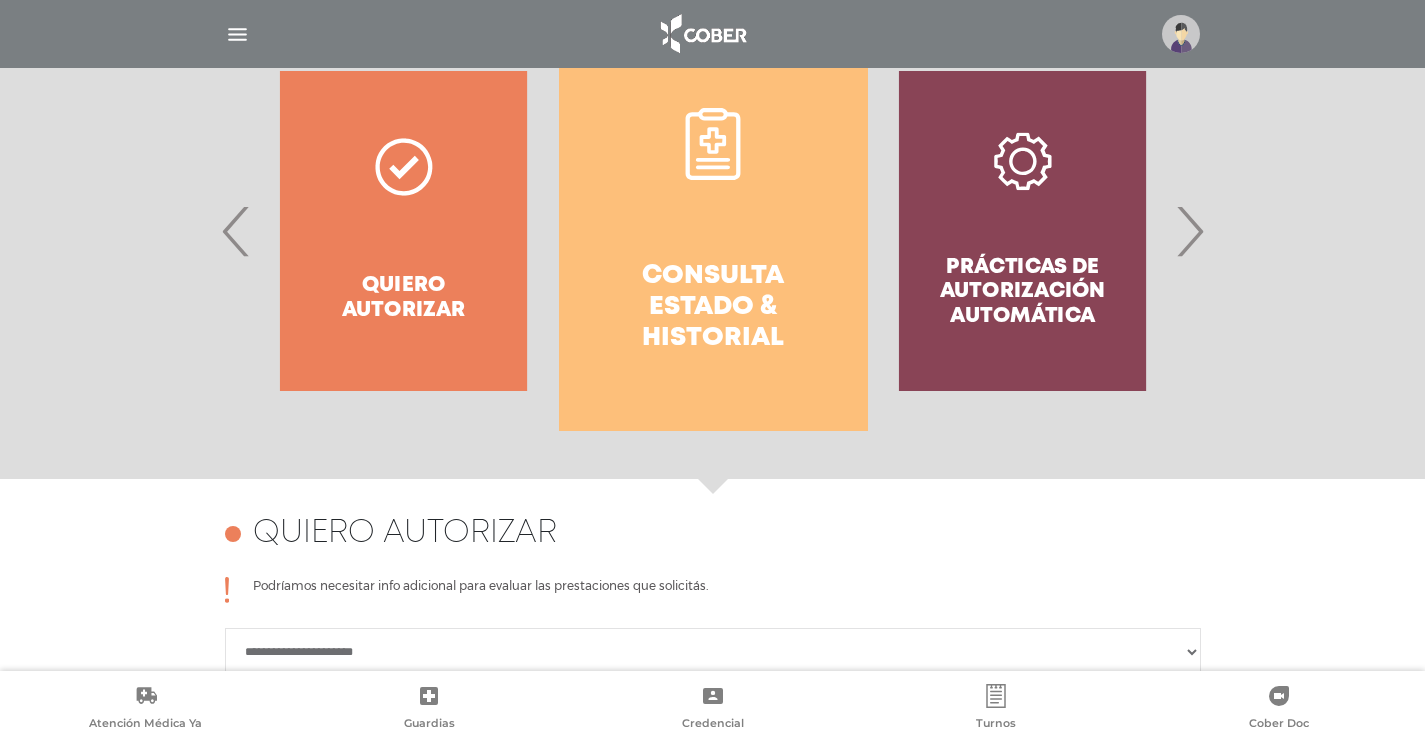 click at bounding box center [713, 140] 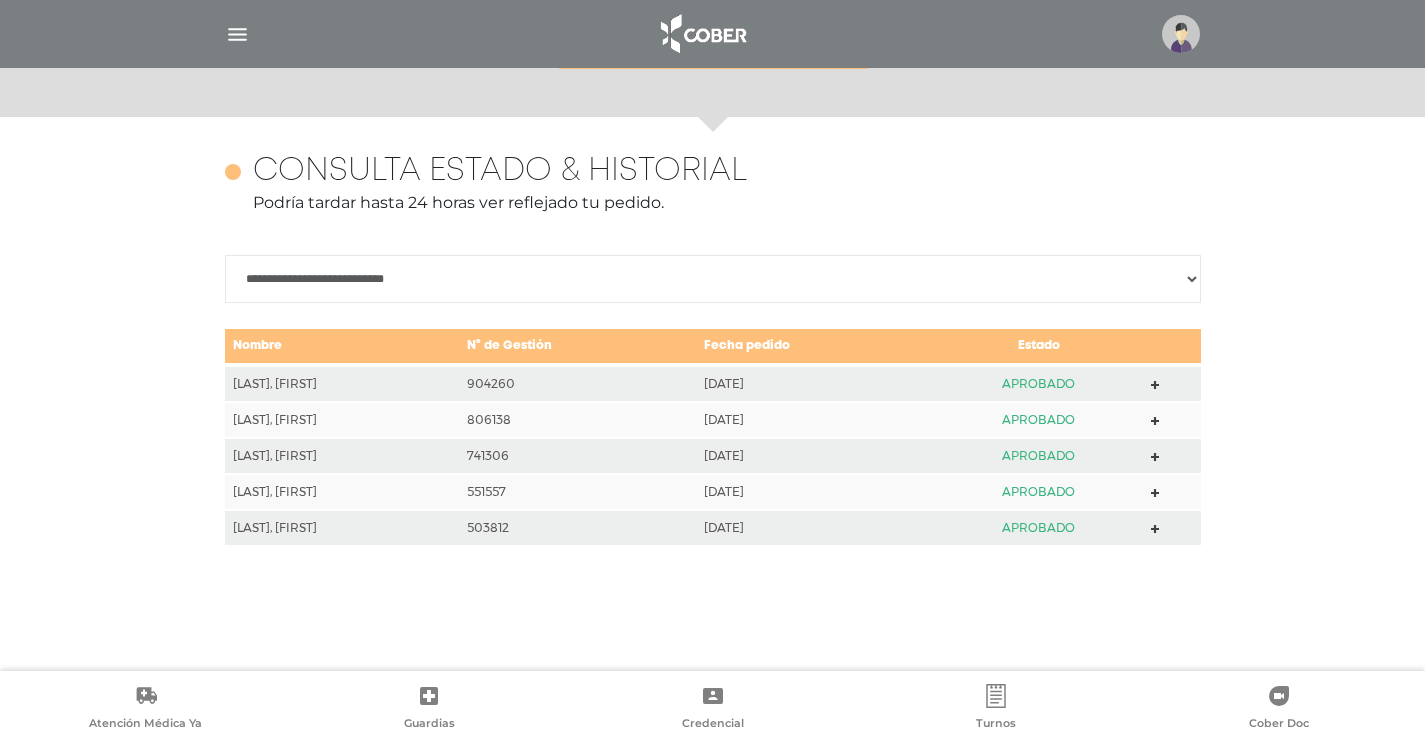 scroll, scrollTop: 868, scrollLeft: 0, axis: vertical 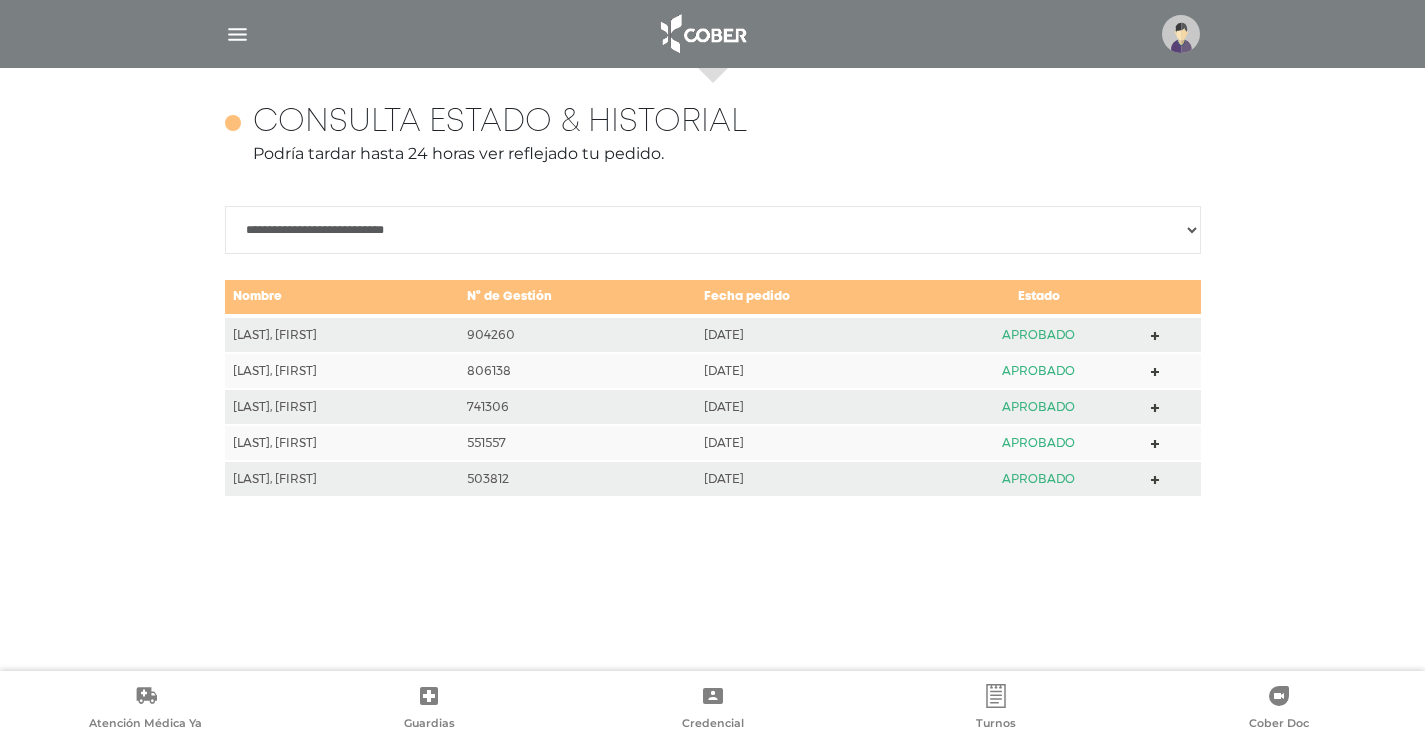 click at bounding box center (237, 34) 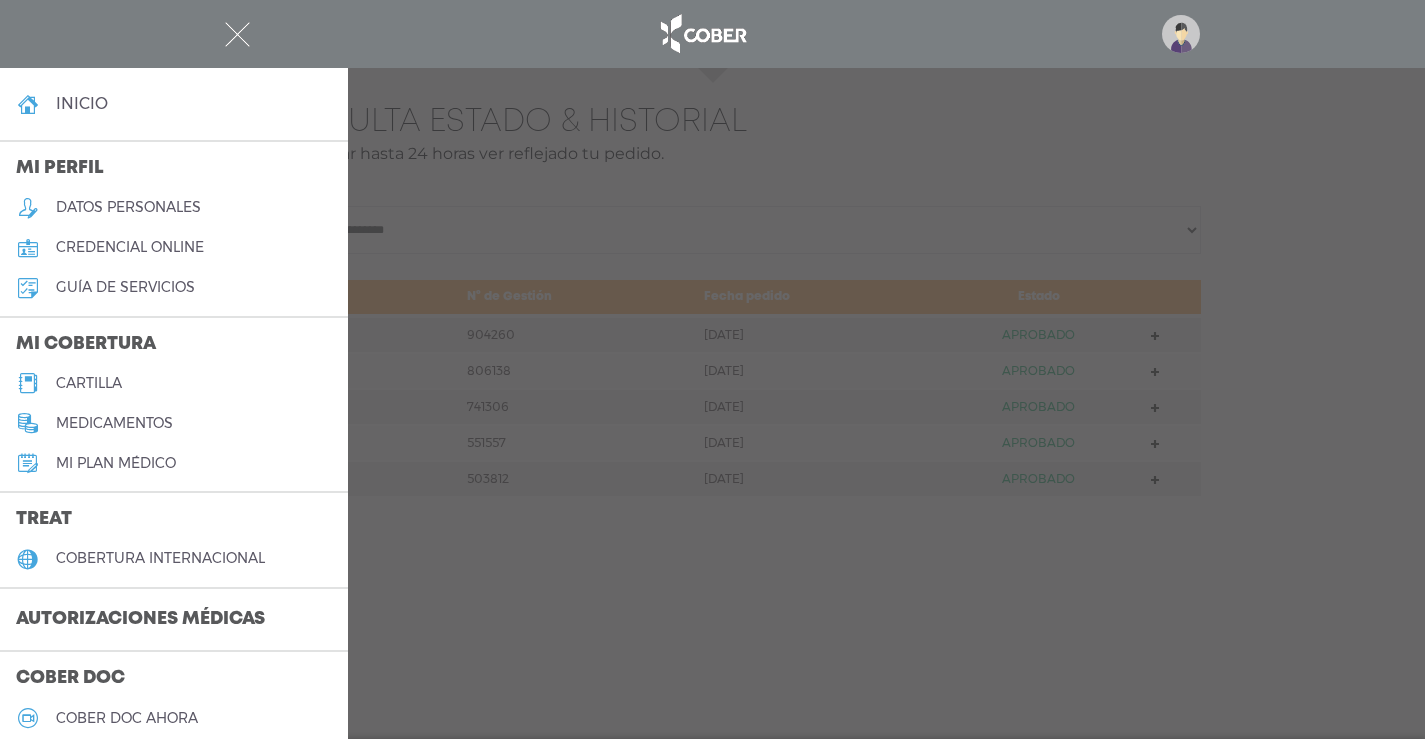 click on "inicio" at bounding box center (82, 103) 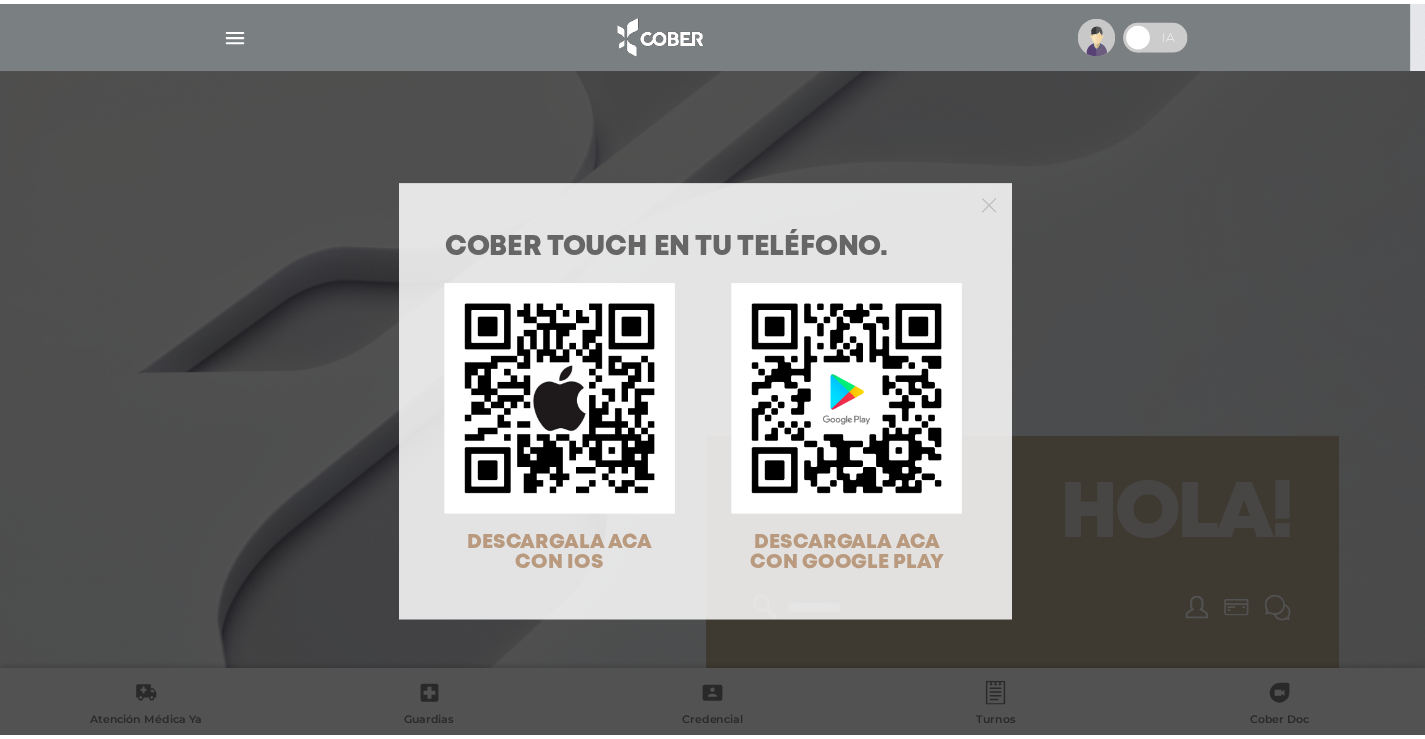 scroll, scrollTop: 0, scrollLeft: 0, axis: both 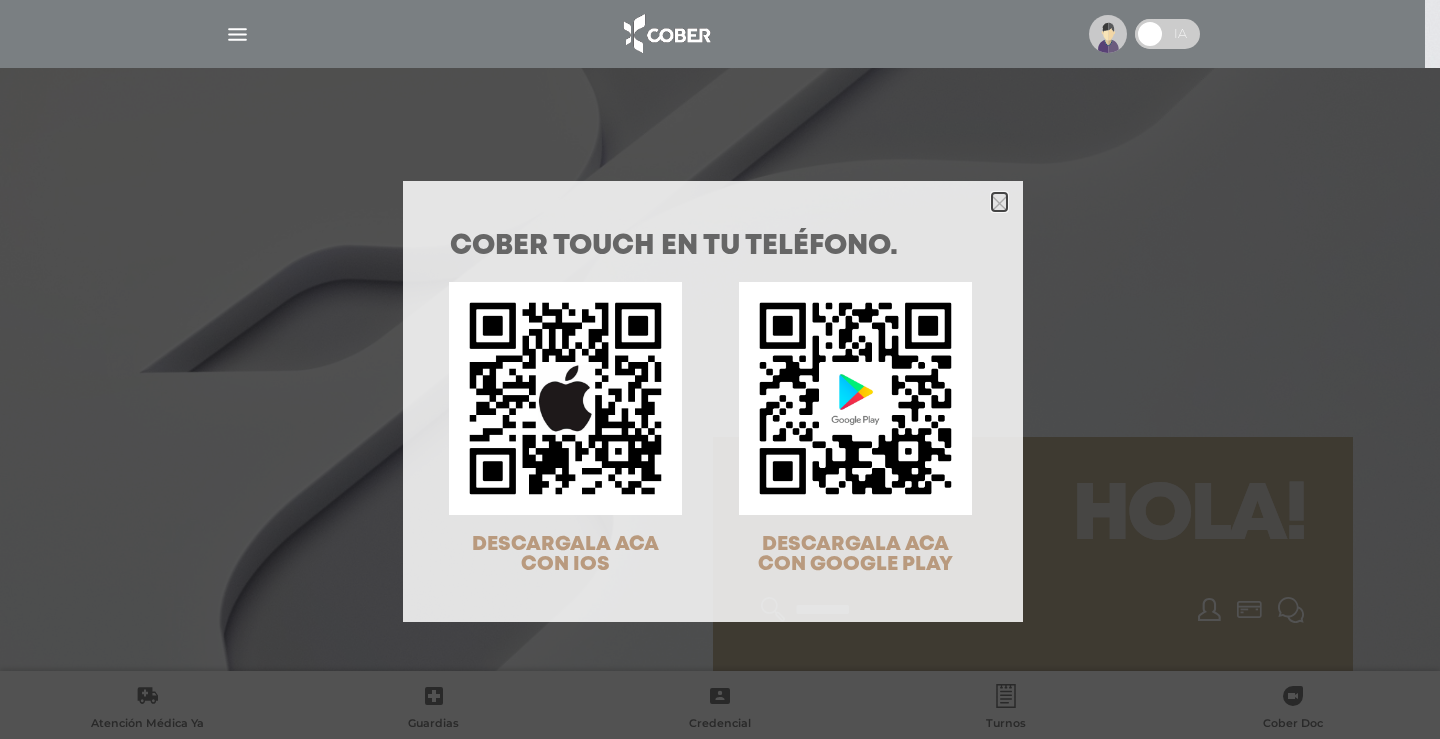 click at bounding box center [999, 203] 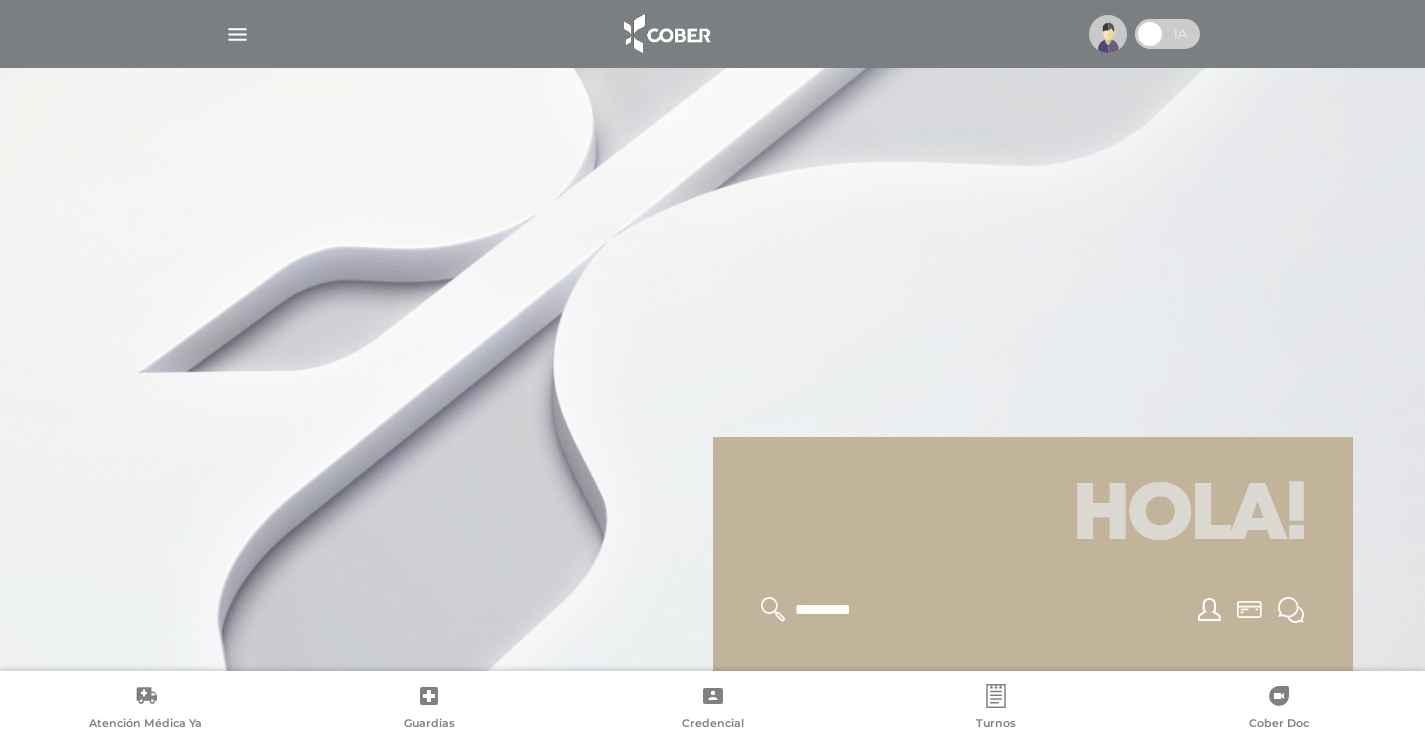 click at bounding box center [237, 34] 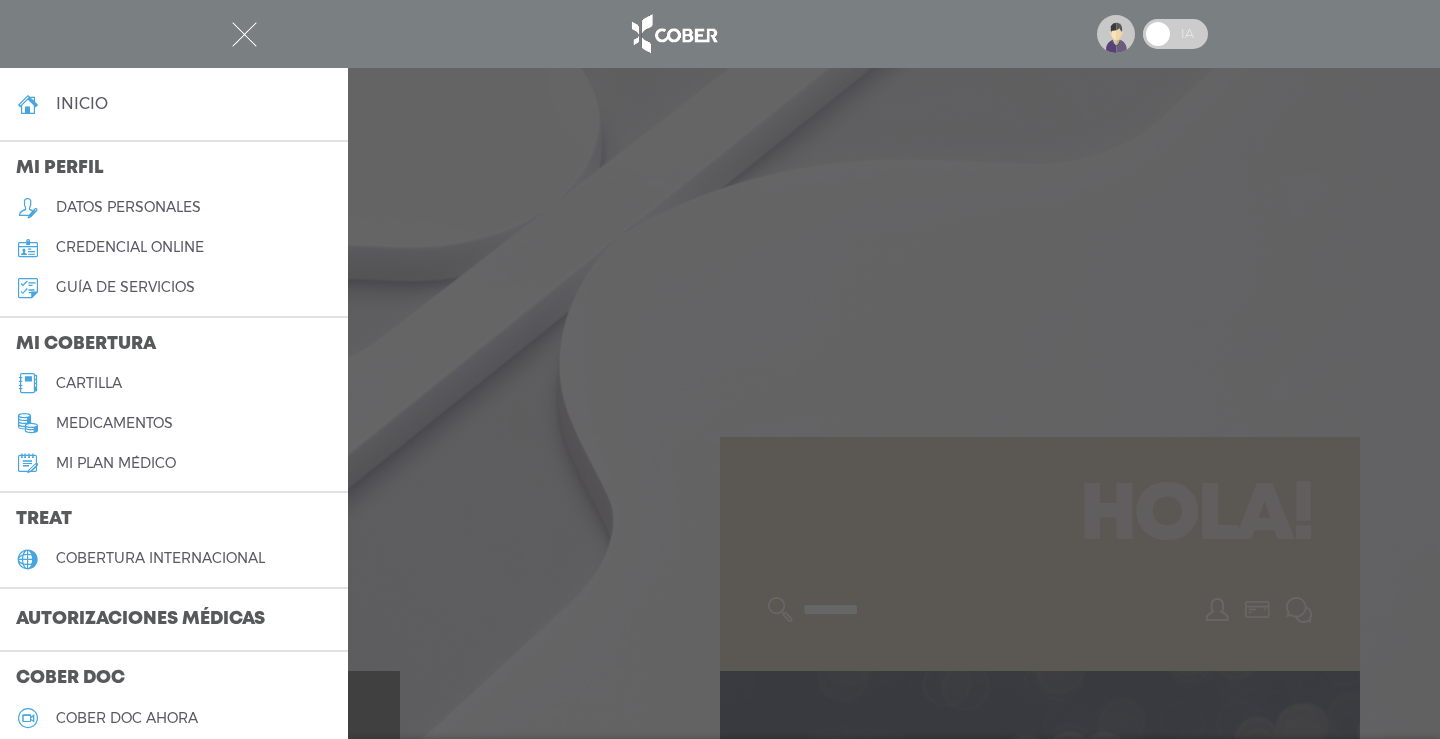 click on "datos personales" at bounding box center [174, 208] 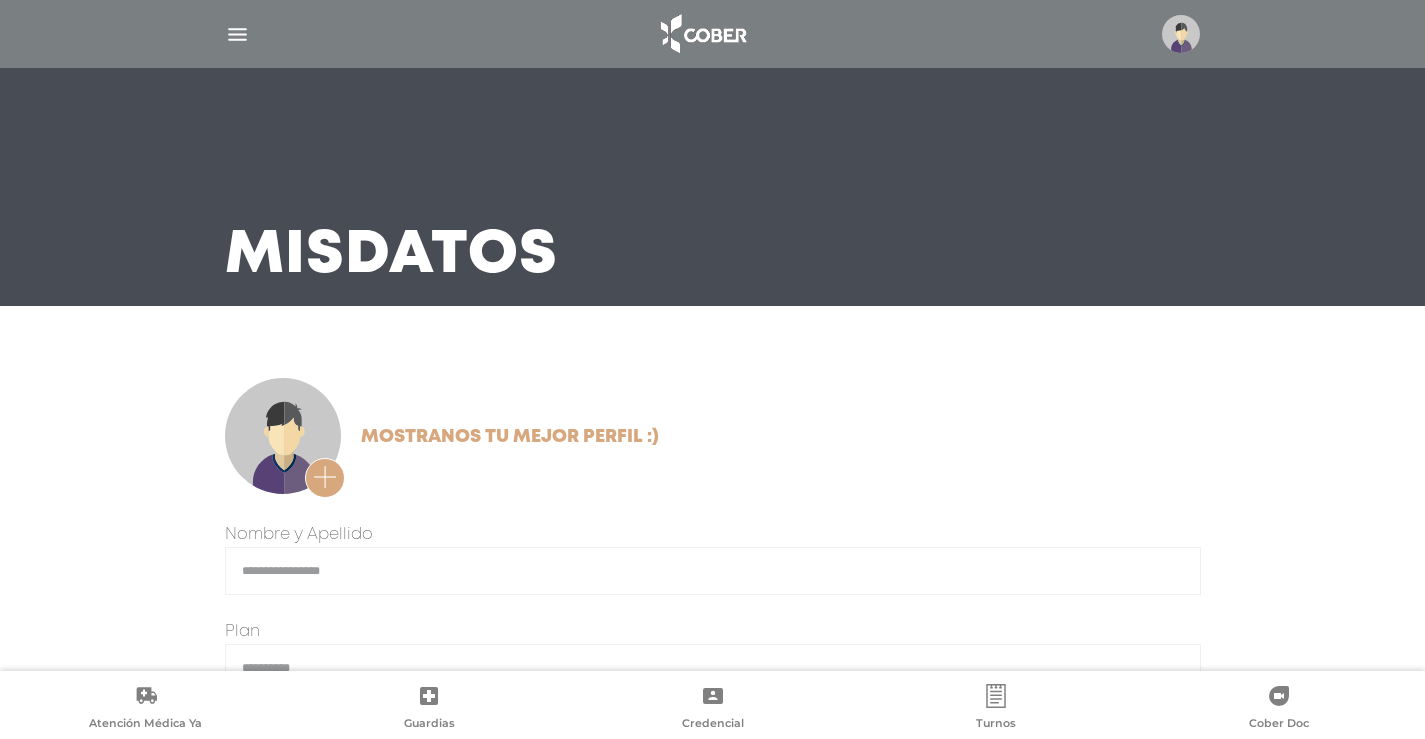 scroll, scrollTop: 0, scrollLeft: 0, axis: both 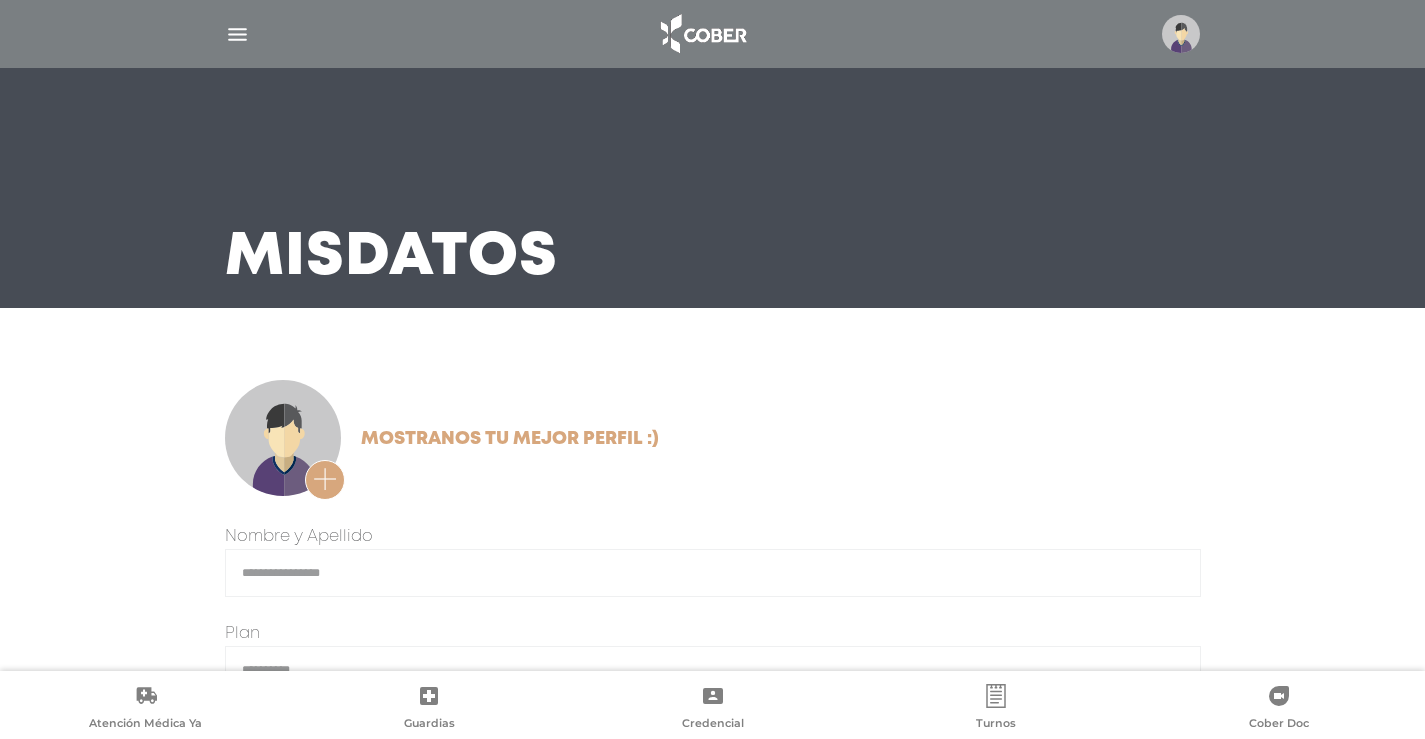 click at bounding box center (237, 34) 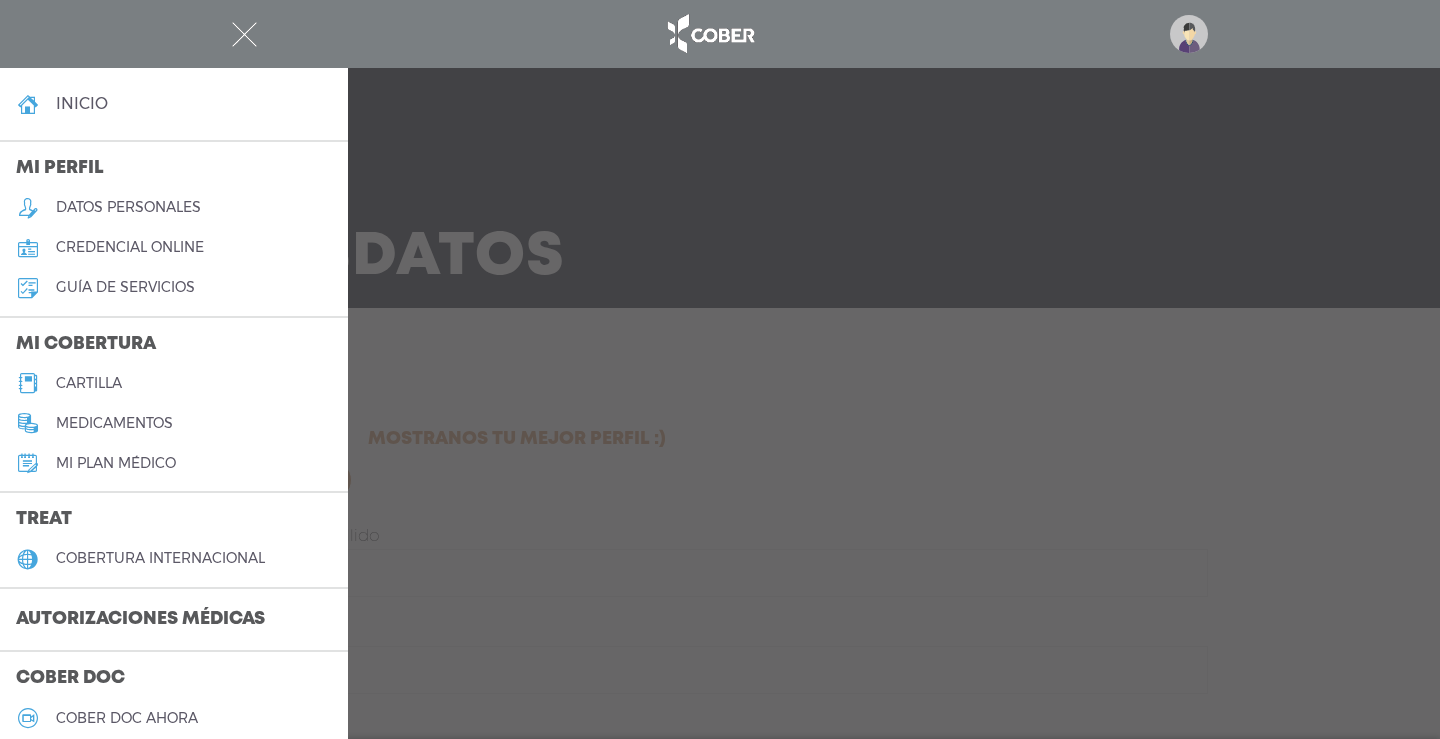 click on "inicio" at bounding box center (82, 103) 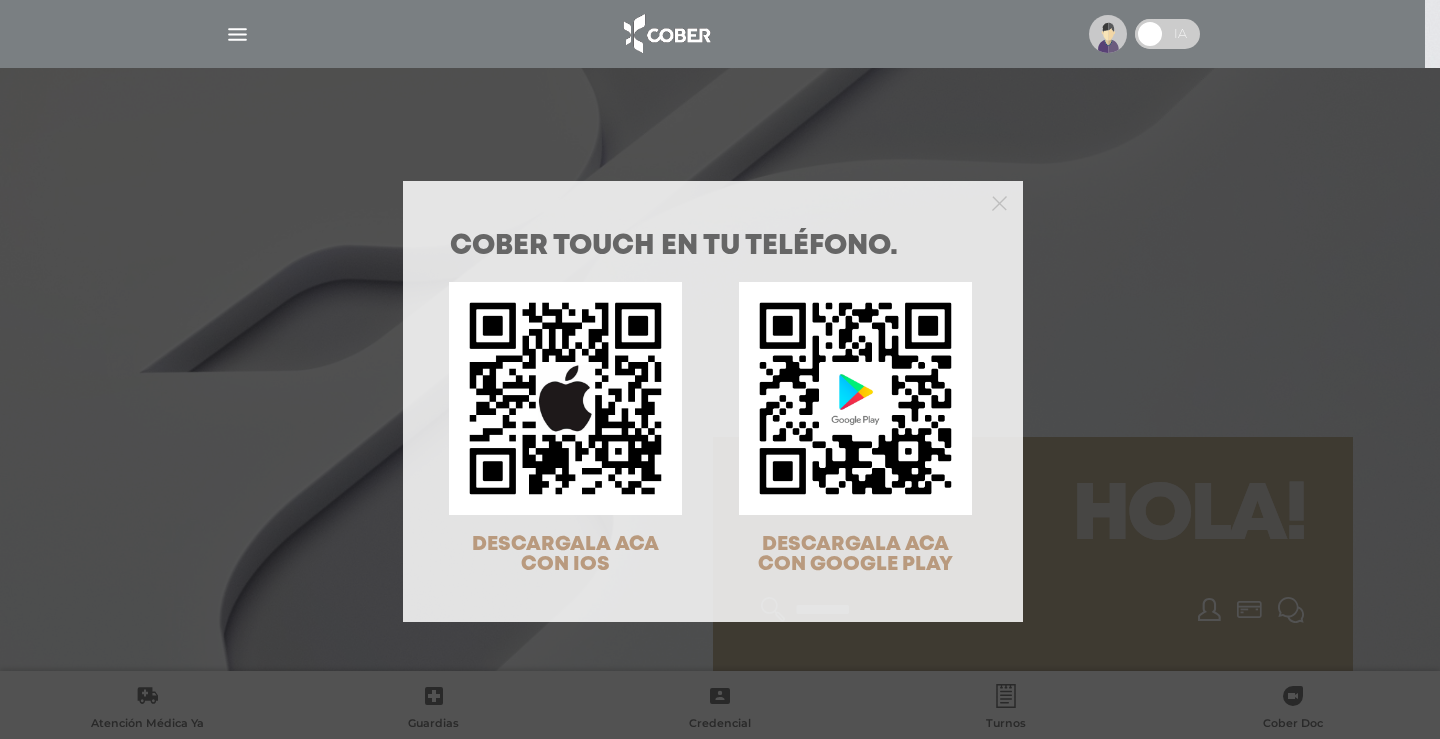 scroll, scrollTop: 0, scrollLeft: 0, axis: both 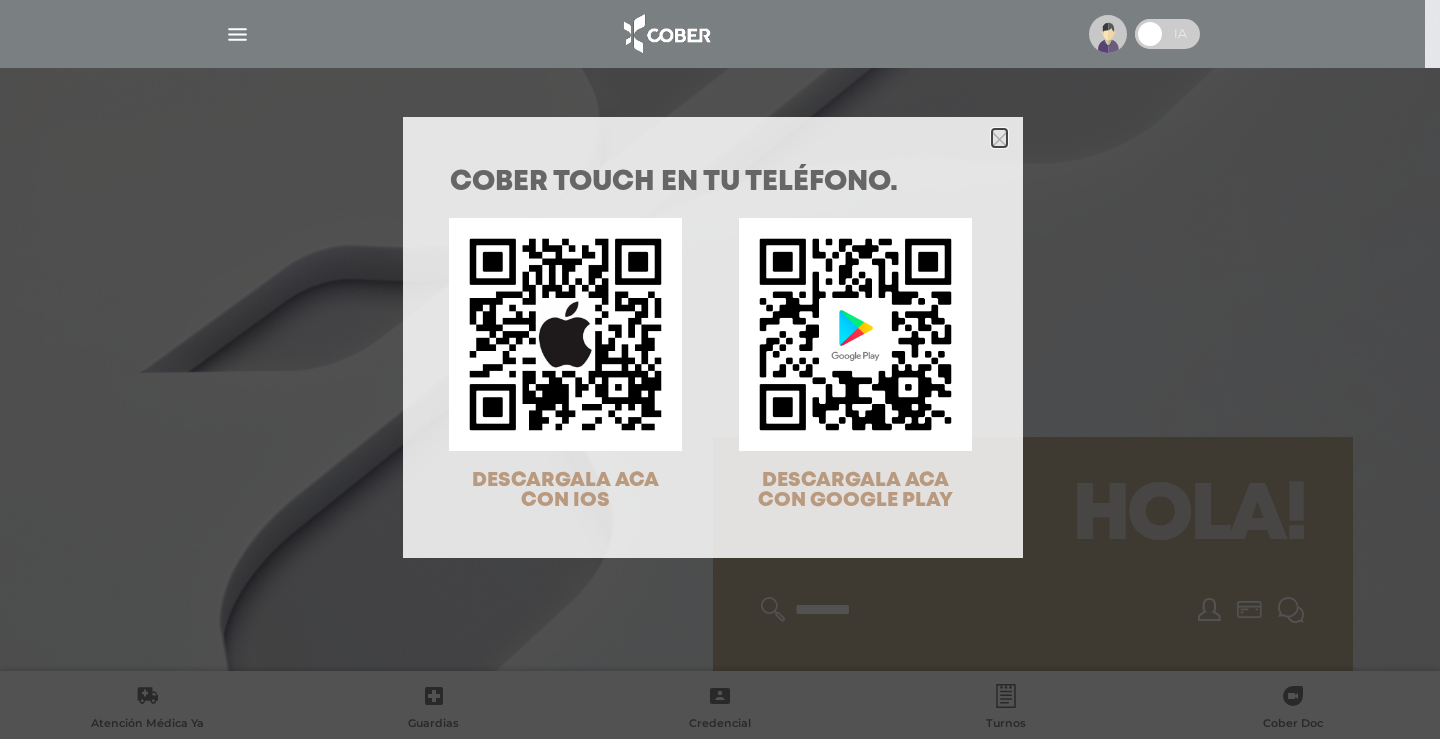 click at bounding box center (999, 139) 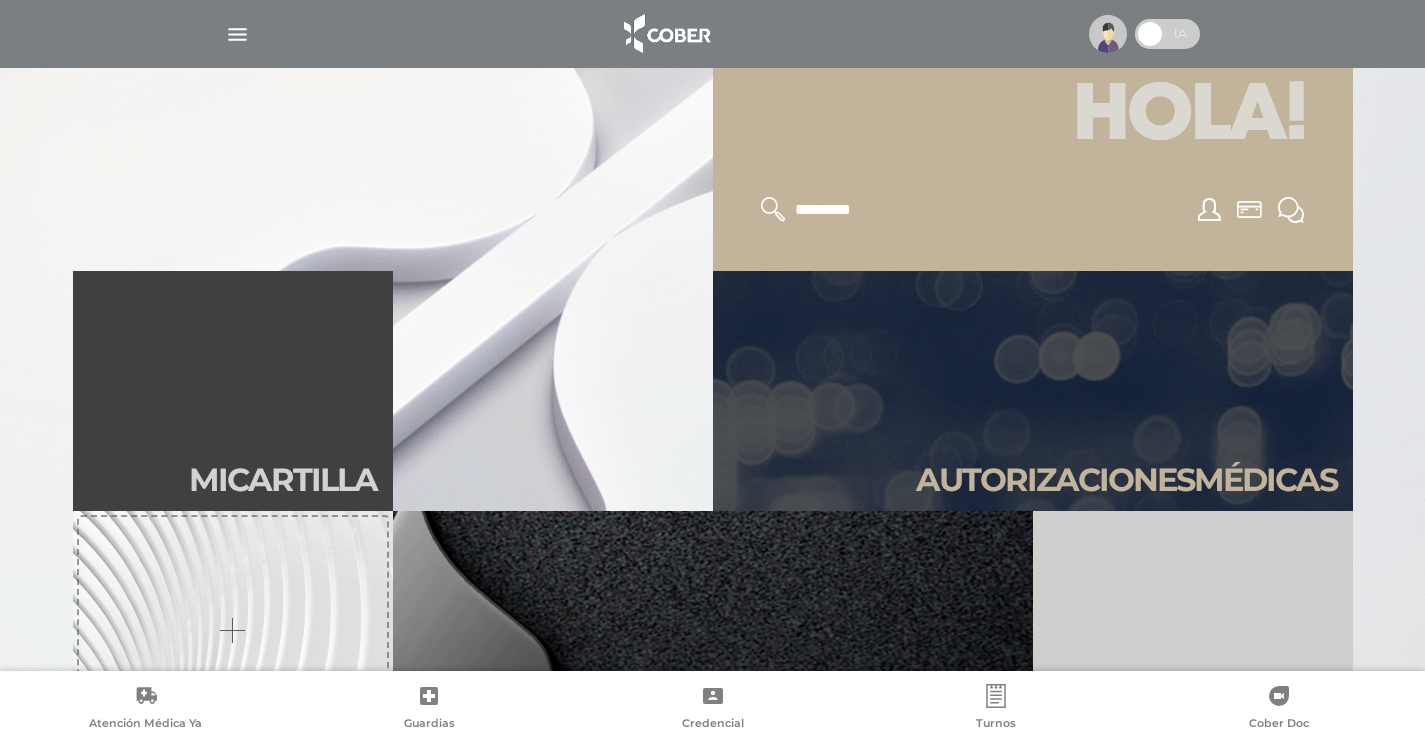 scroll, scrollTop: 533, scrollLeft: 0, axis: vertical 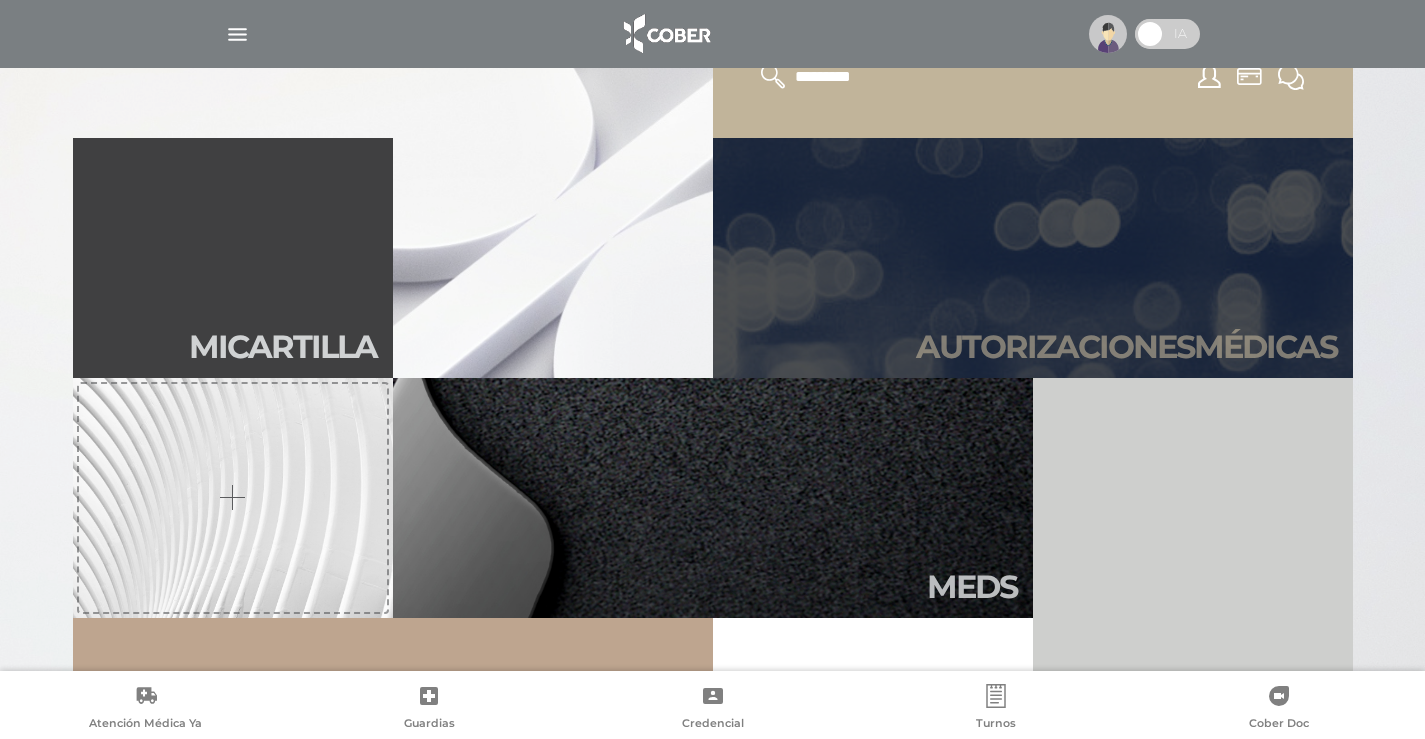 click on "Autori zaciones  médicas" at bounding box center (1126, 347) 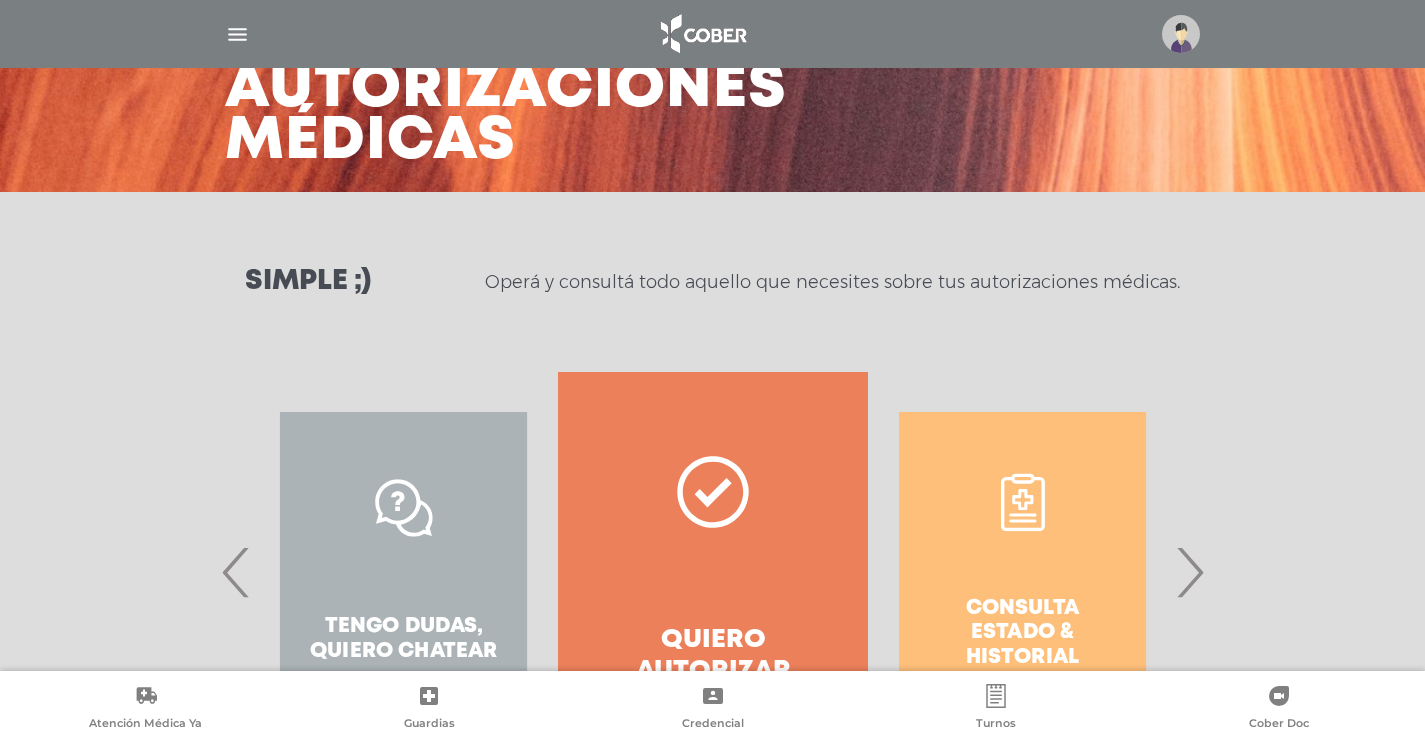 scroll, scrollTop: 265, scrollLeft: 0, axis: vertical 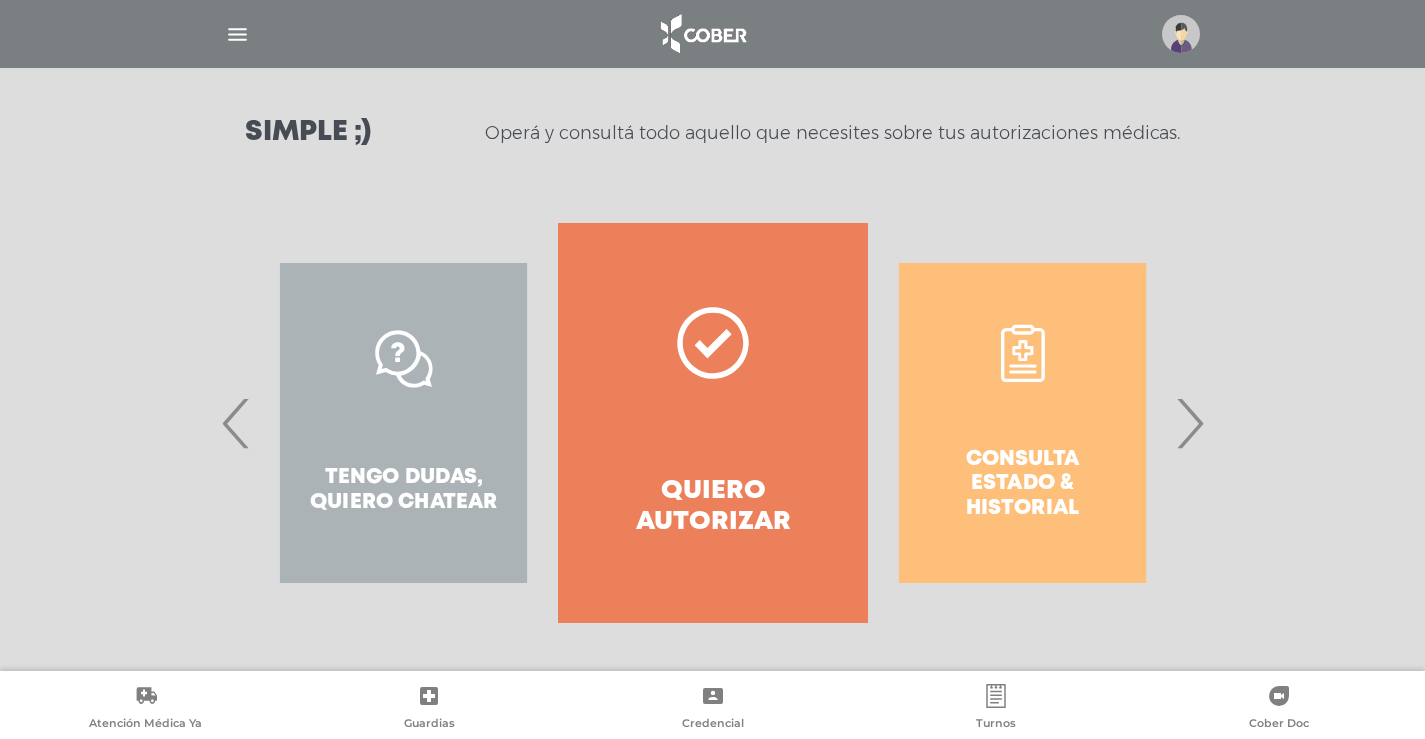 click on "›" at bounding box center [1189, 423] 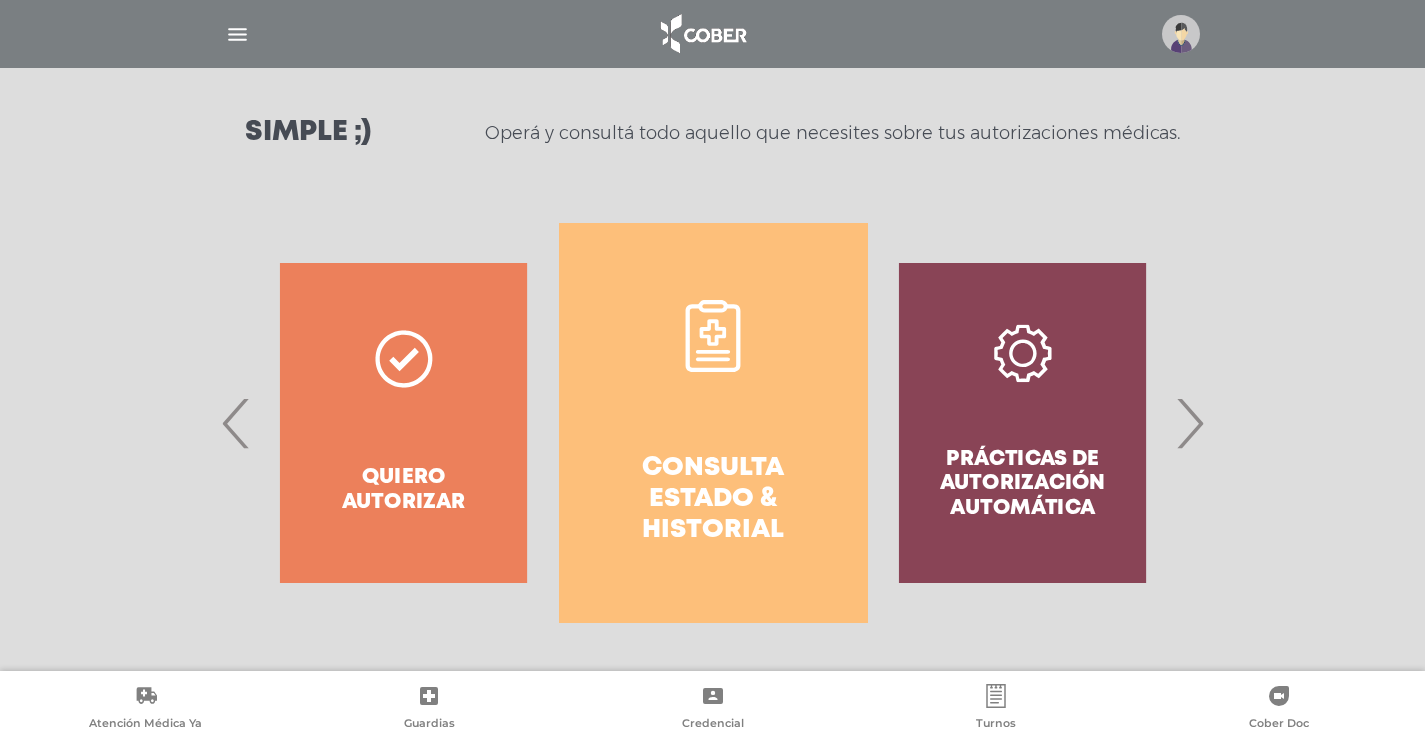 click at bounding box center (713, 332) 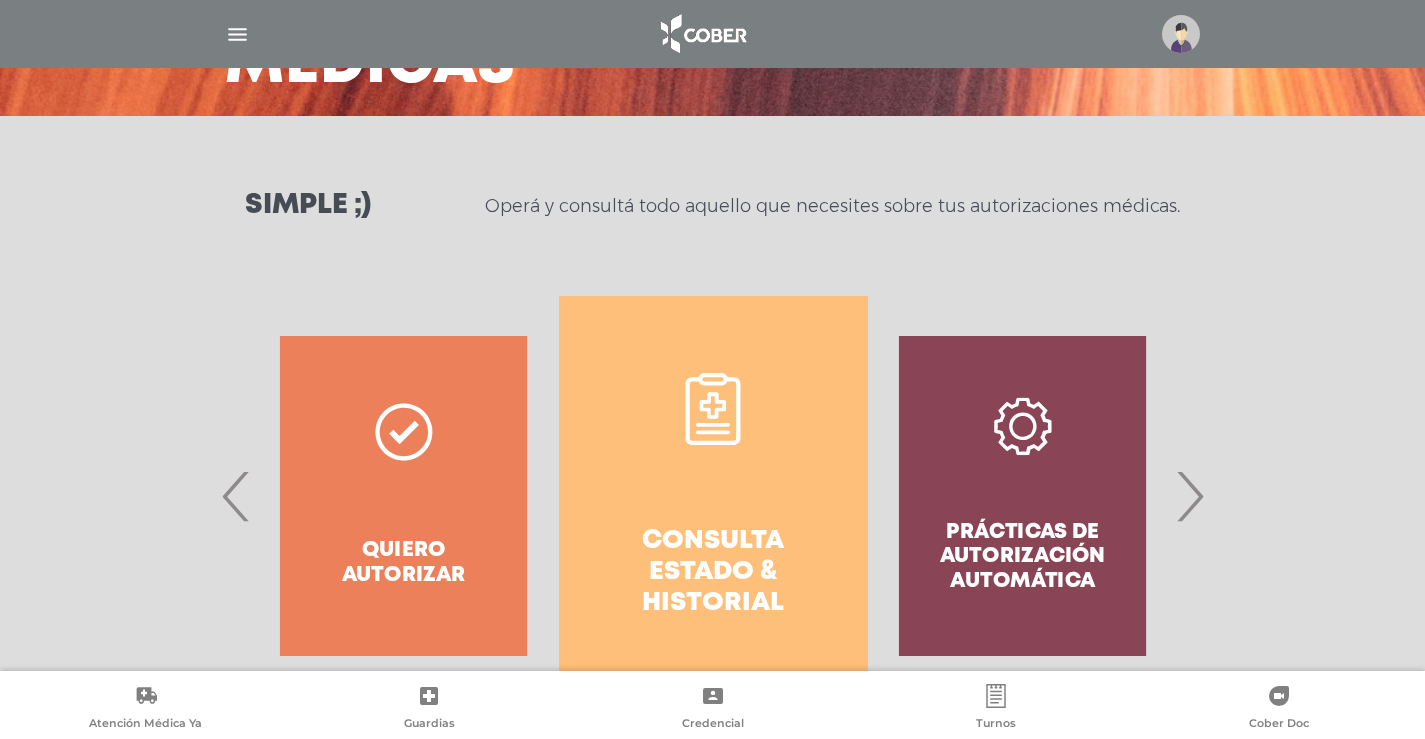 scroll, scrollTop: 158, scrollLeft: 0, axis: vertical 